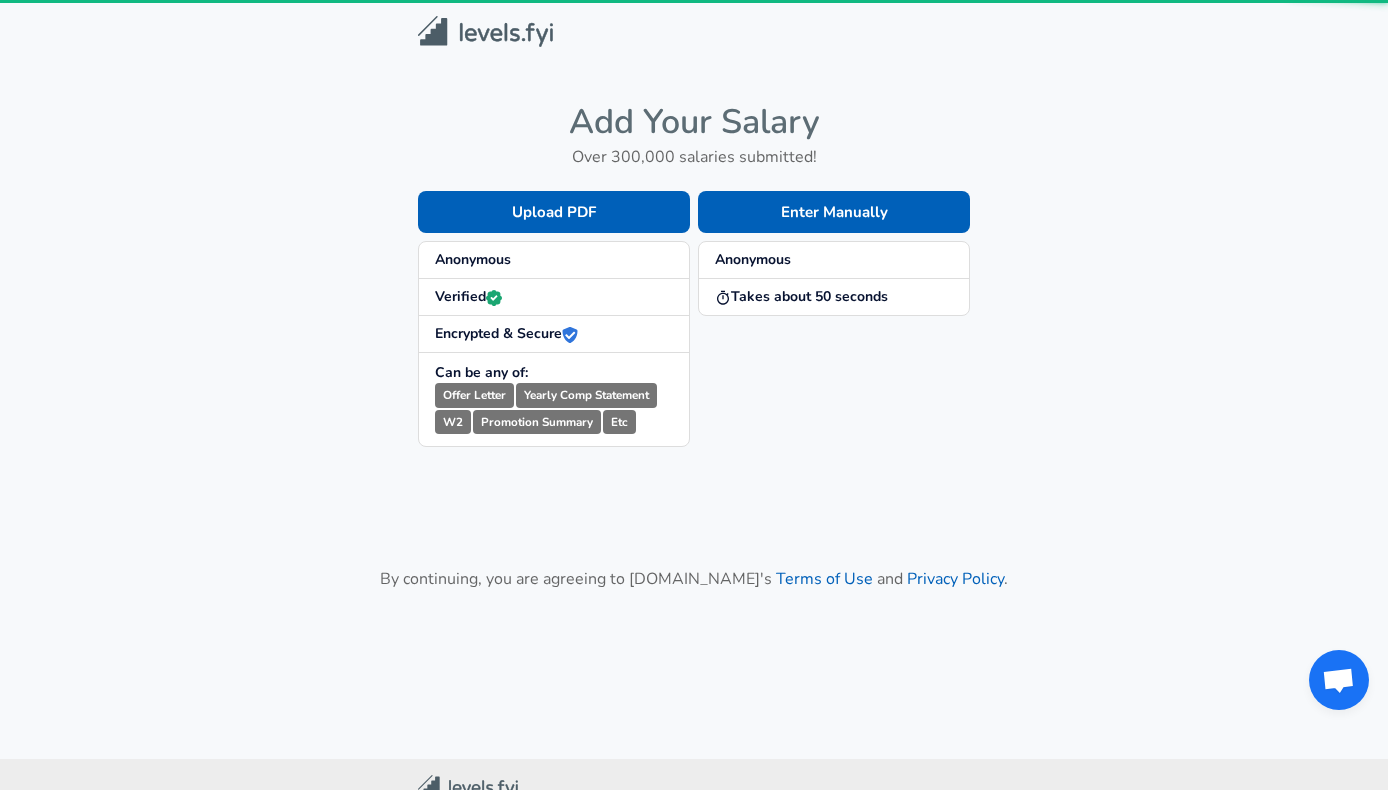 scroll, scrollTop: 0, scrollLeft: 0, axis: both 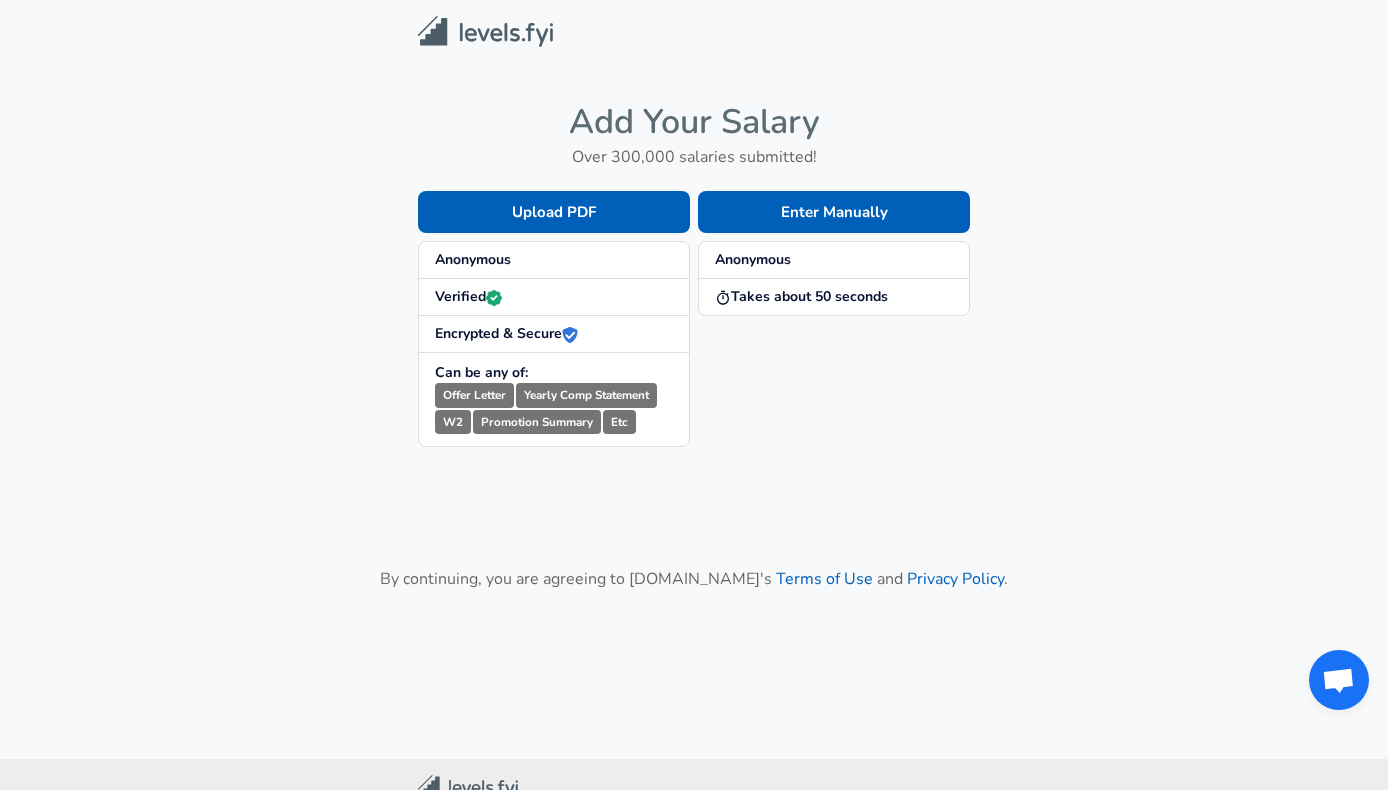 click on "Anonymous" at bounding box center [753, 259] 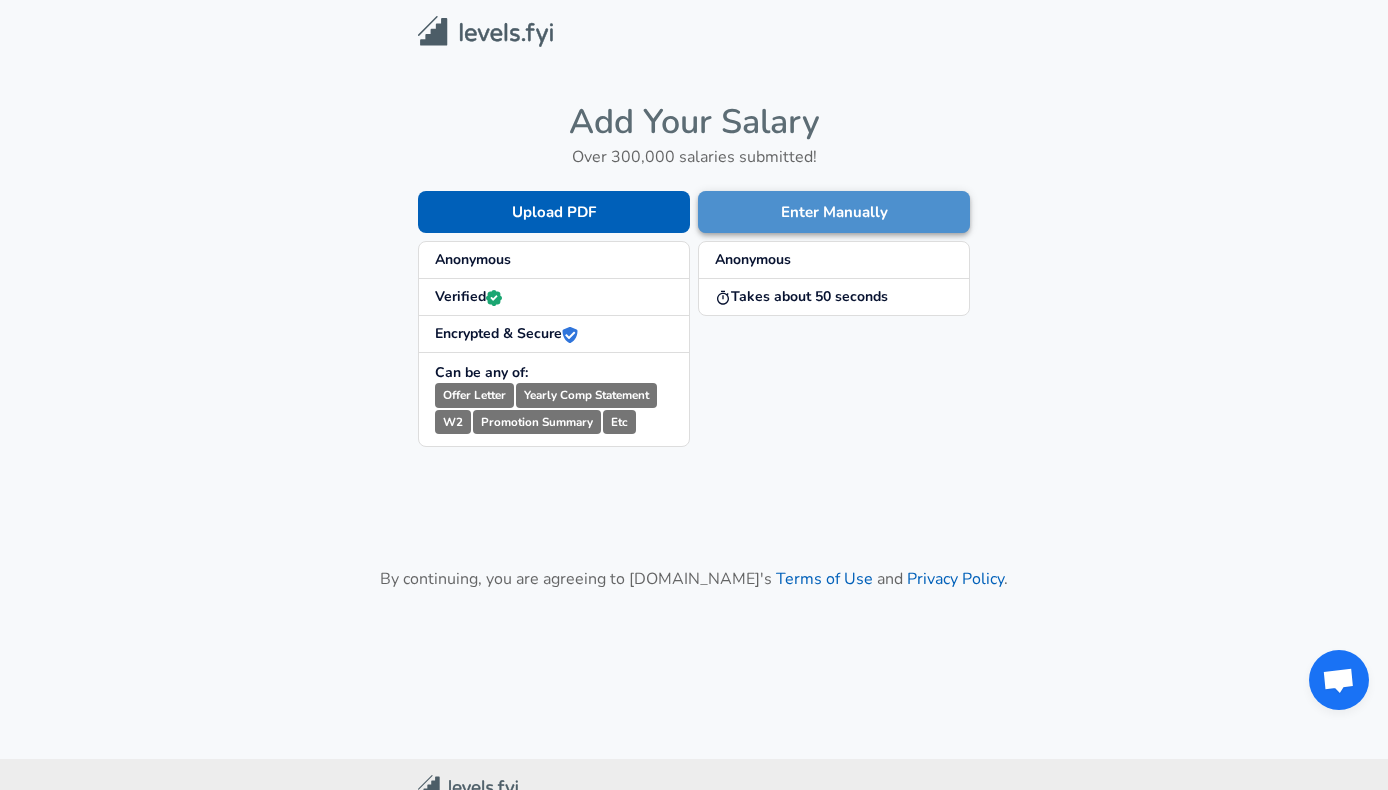 click on "Enter Manually" at bounding box center (834, 212) 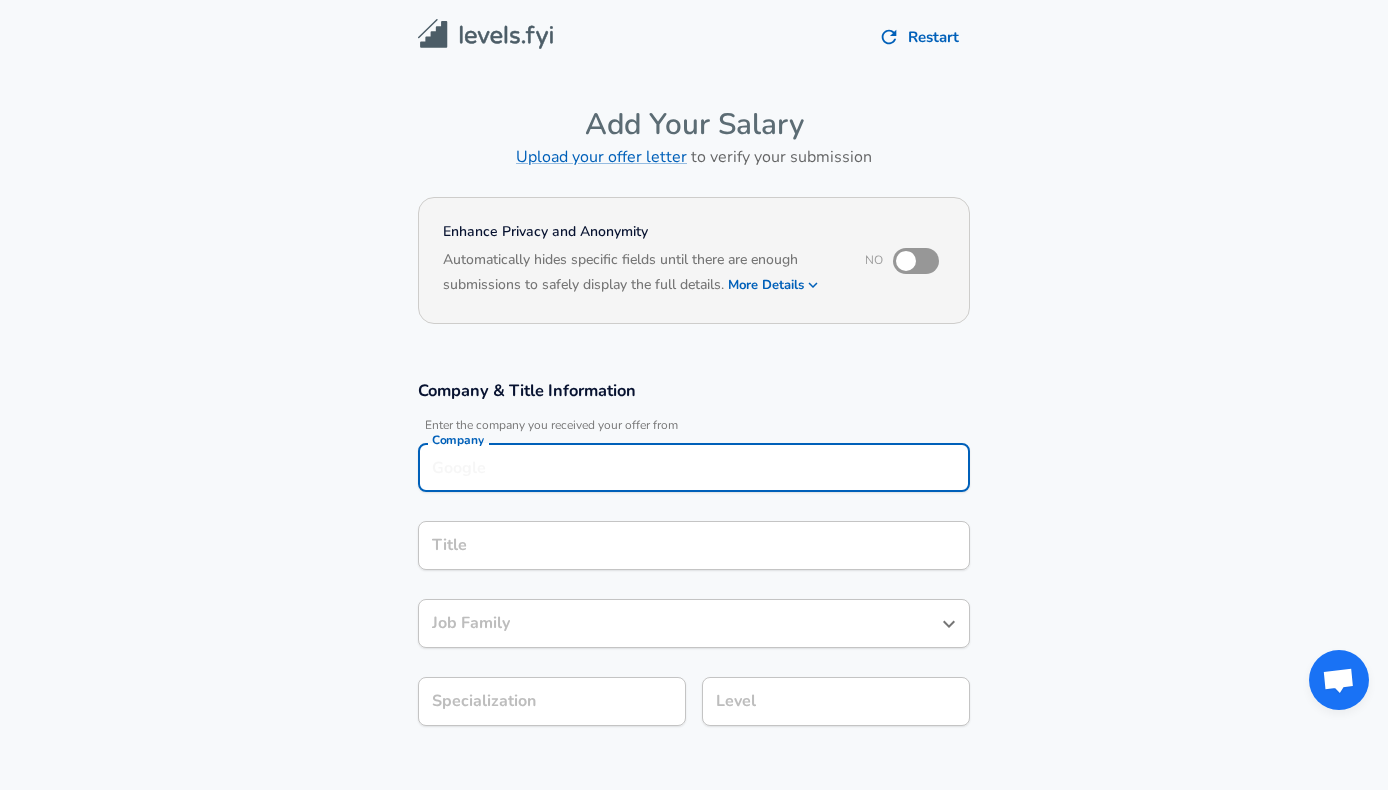 scroll, scrollTop: 20, scrollLeft: 0, axis: vertical 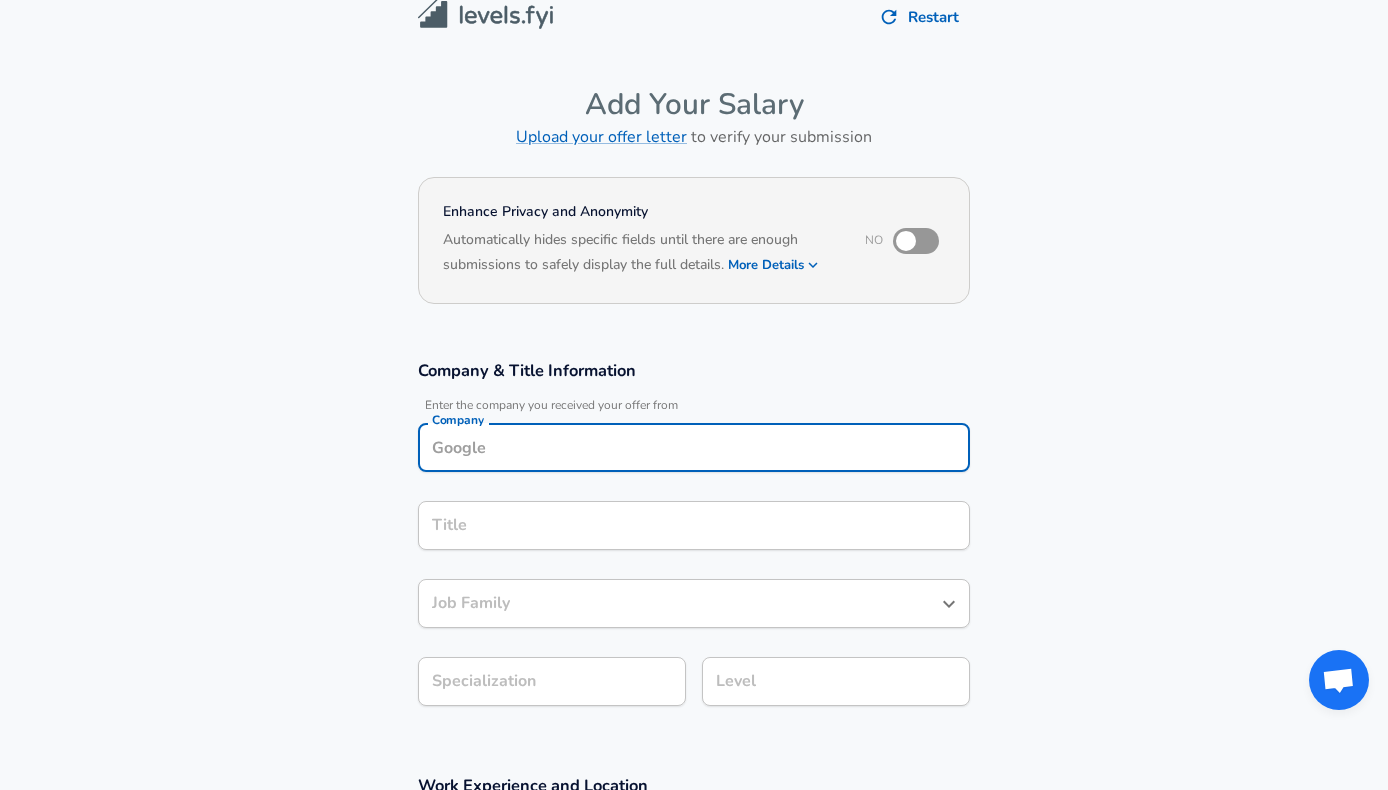 click on "Company" at bounding box center [694, 447] 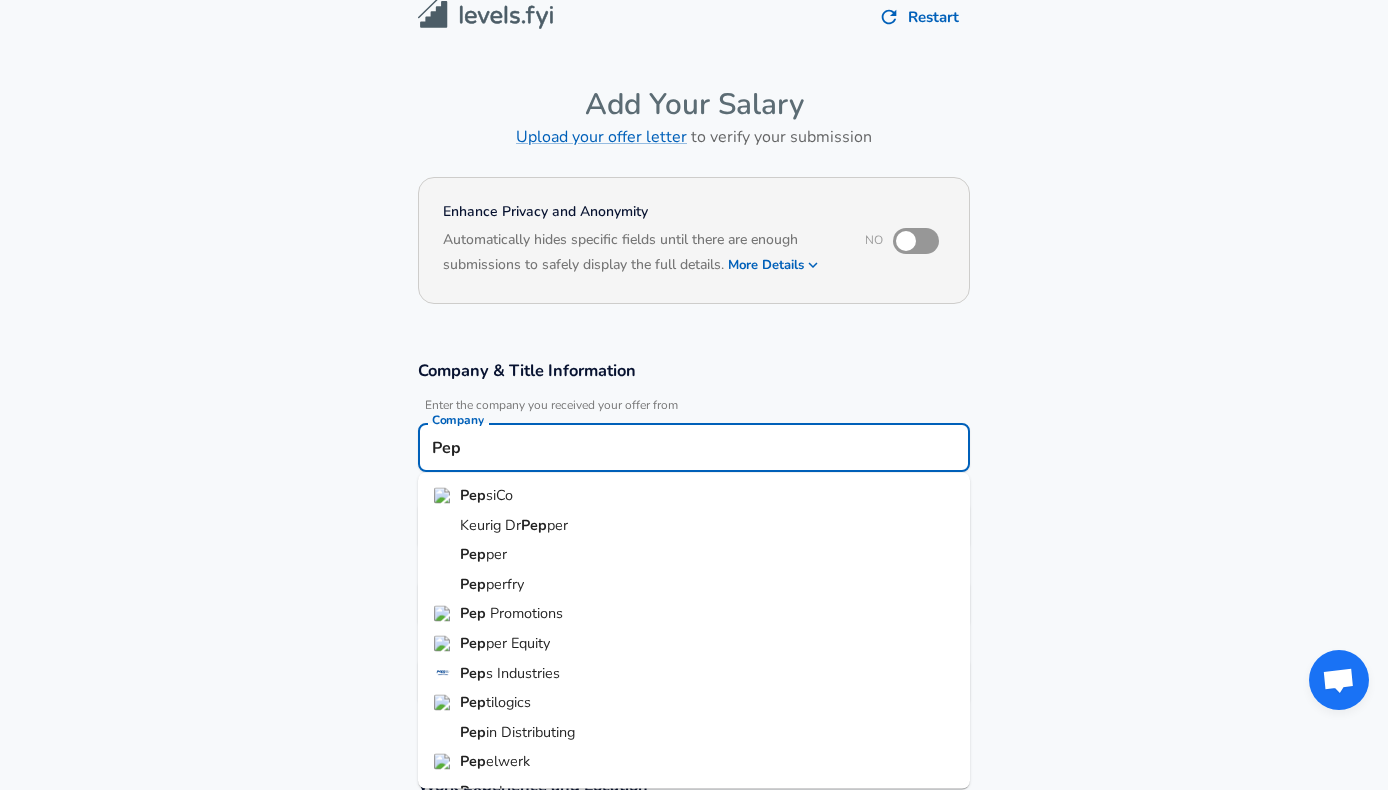 click on "siCo" at bounding box center (499, 495) 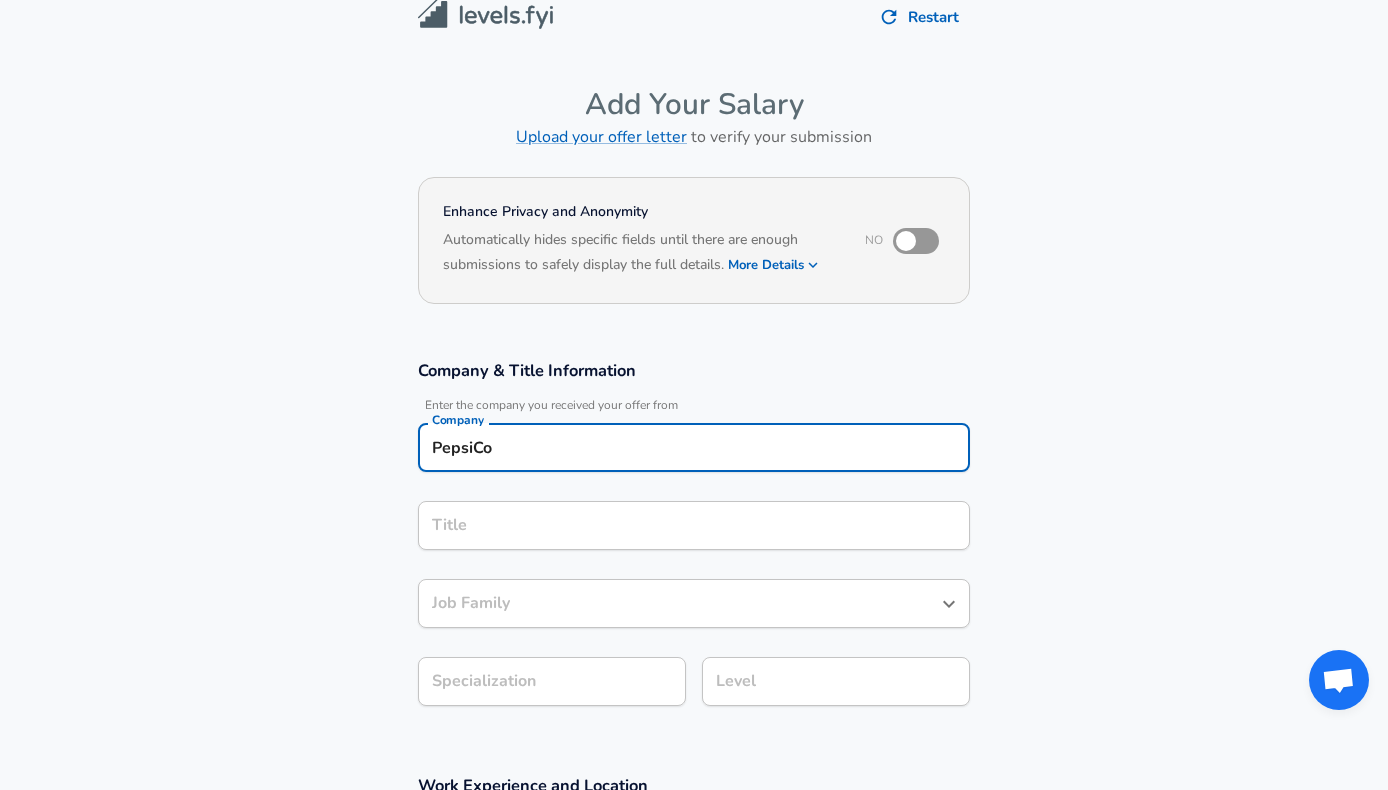 type on "PepsiCo" 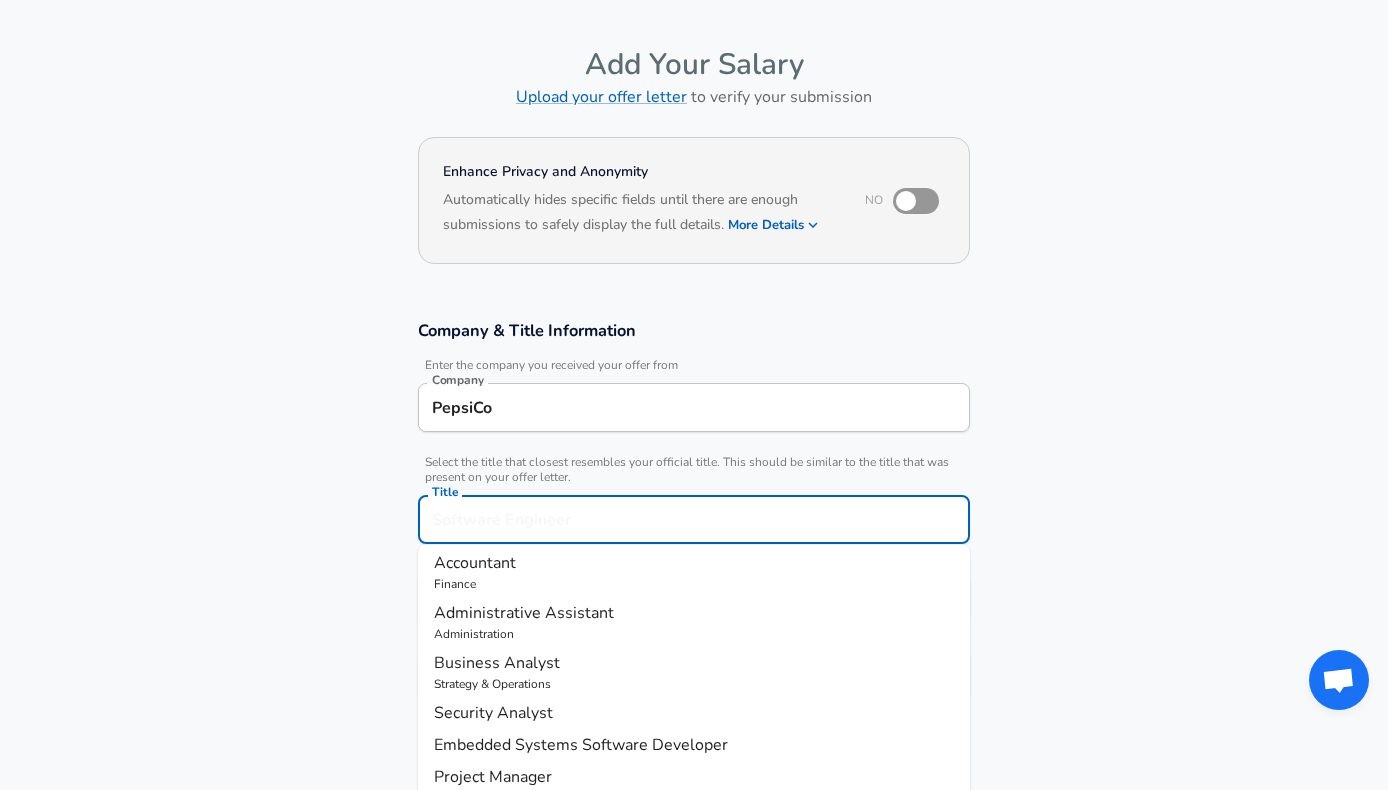 scroll, scrollTop: 264, scrollLeft: 0, axis: vertical 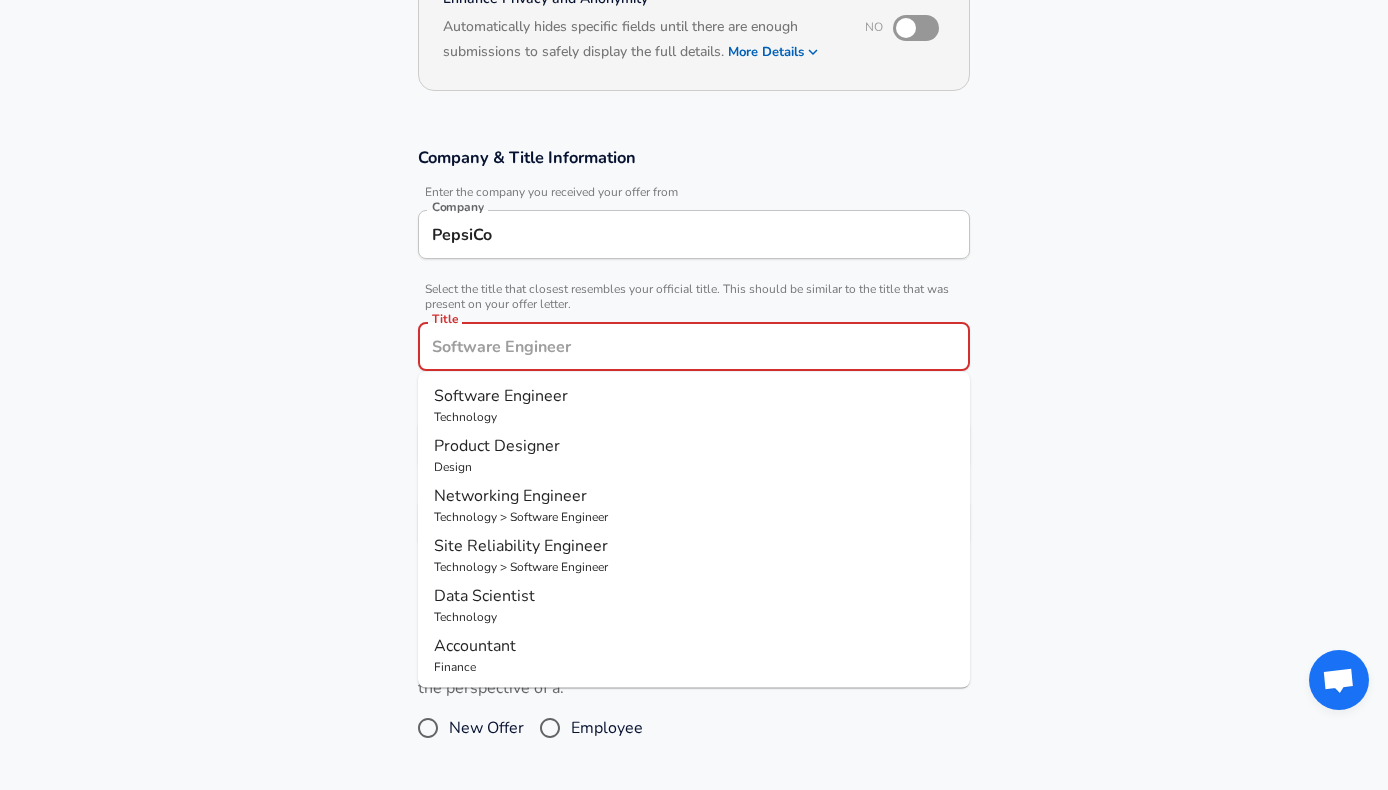 click on "Title" at bounding box center (694, 346) 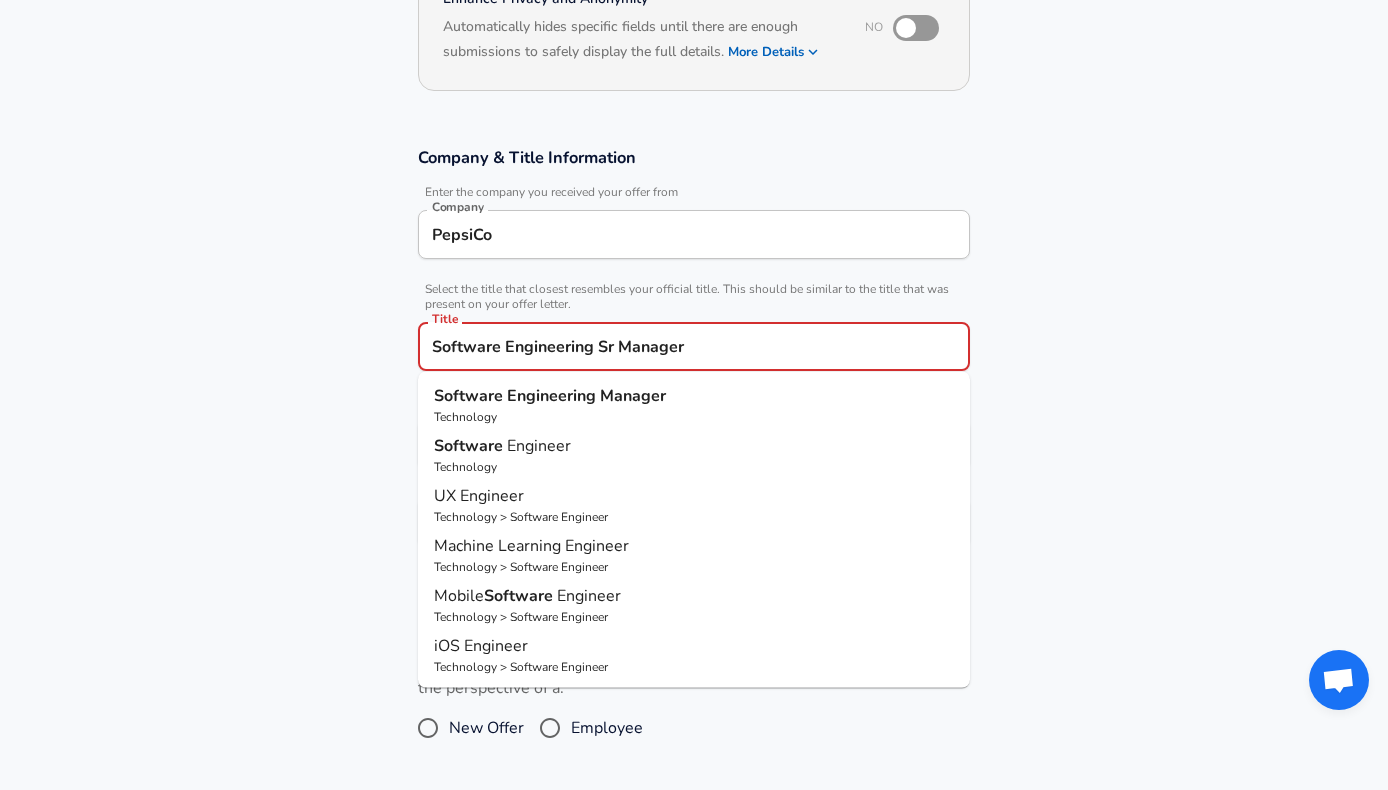 type on "Software Engineering Sr Manager" 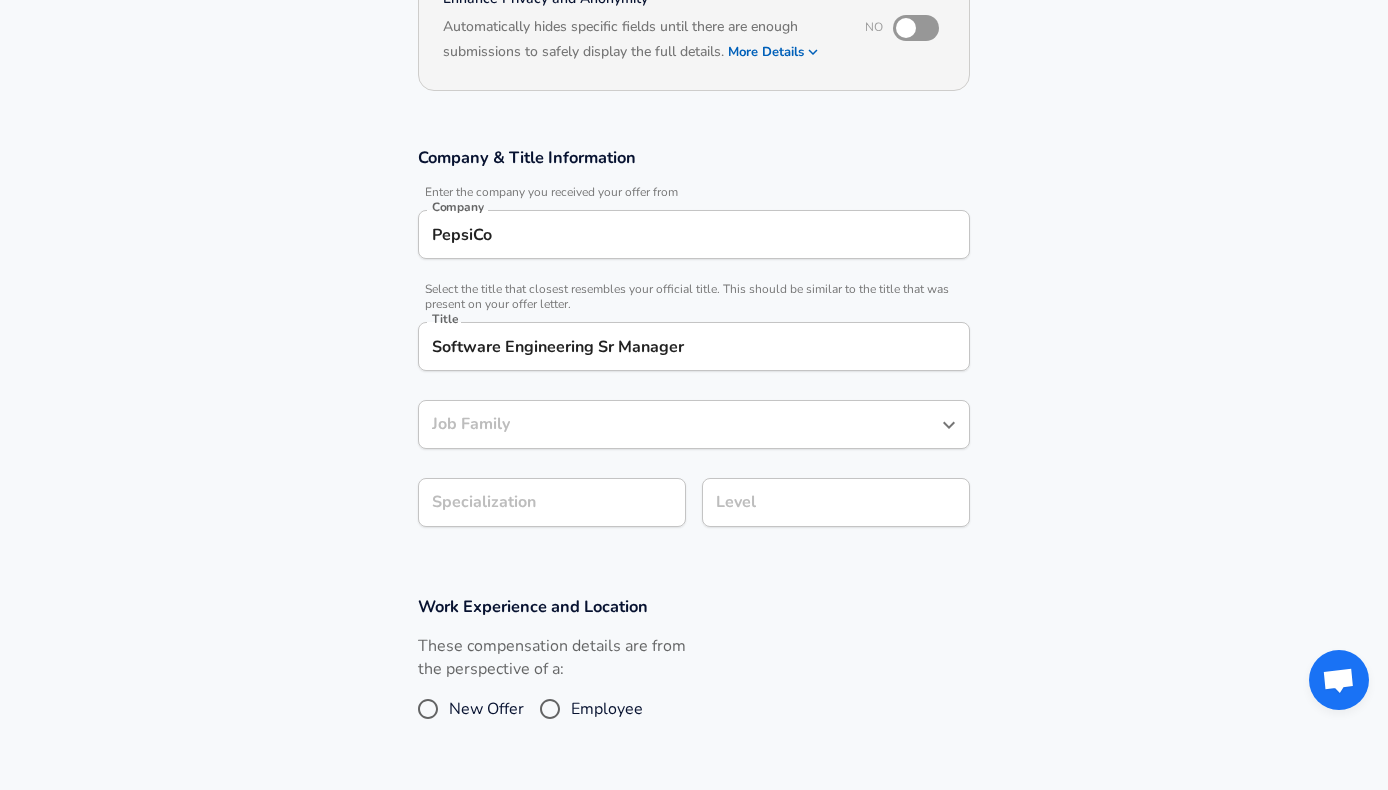 click on "Company & Title Information   Enter the company you received your offer from Company PepsiCo Company   Select the title that closest resembles your official title. This should be similar to the title that was present on your offer letter. Title Software Engineering Sr Manager Title Job Family Job Family Specialization Specialization Level Level" at bounding box center (694, 347) 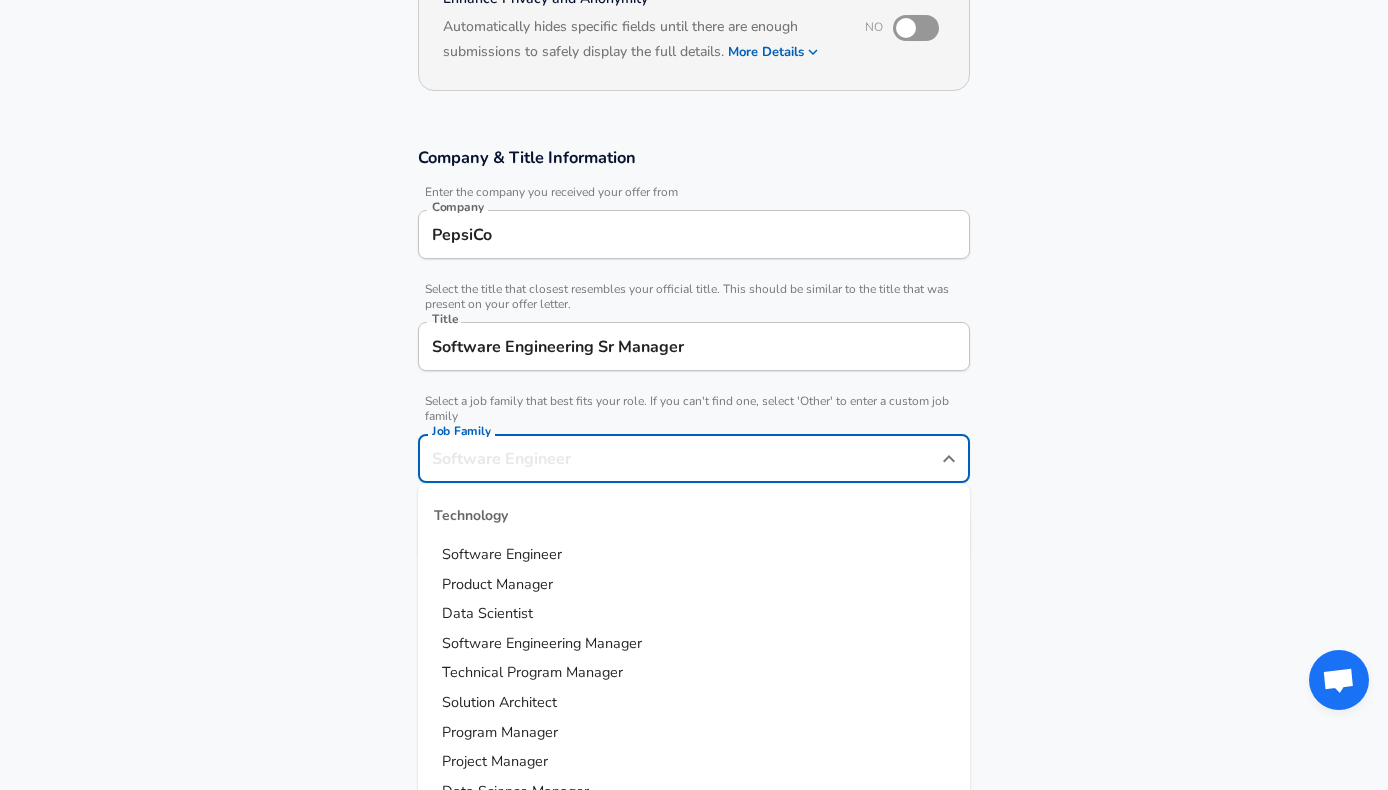scroll, scrollTop: 273, scrollLeft: 0, axis: vertical 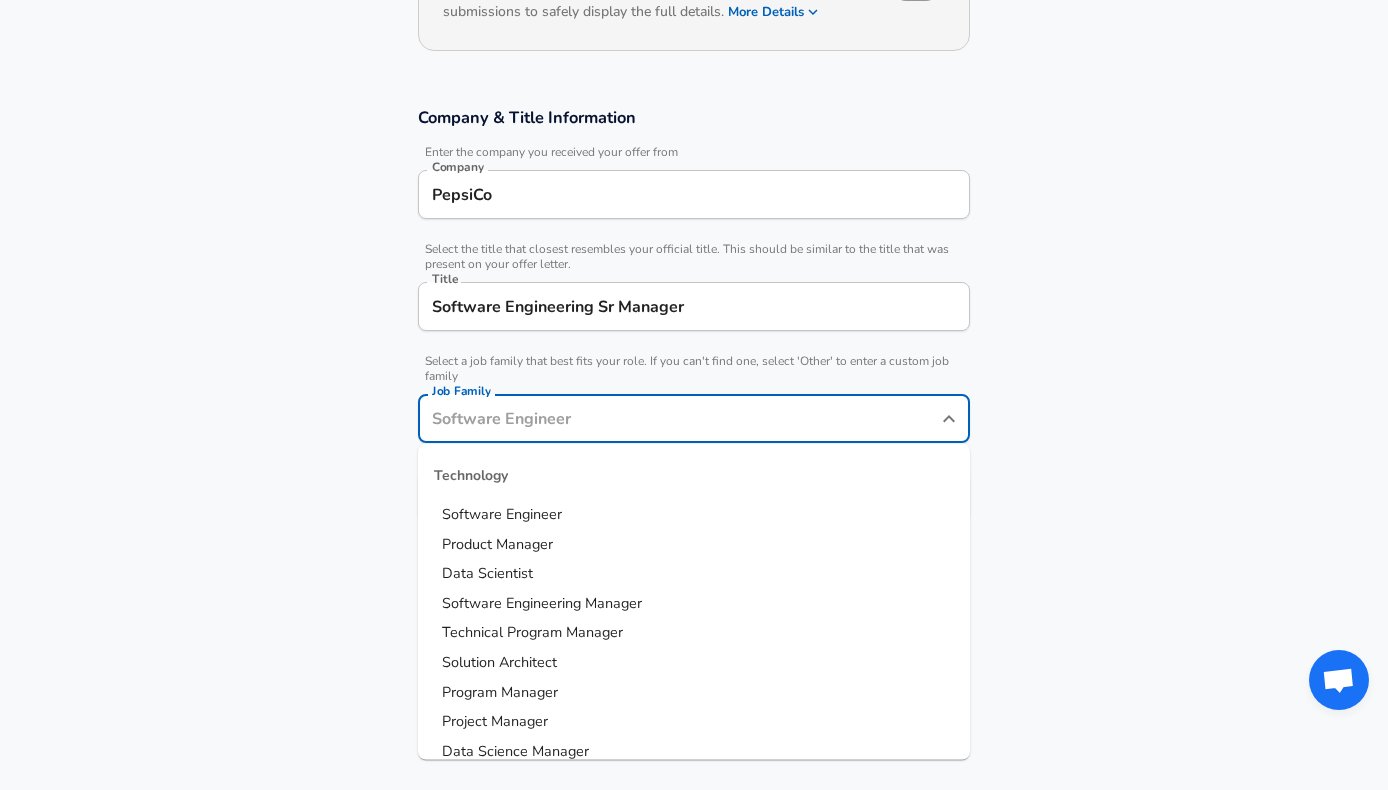 click on "Job Family" at bounding box center [679, 418] 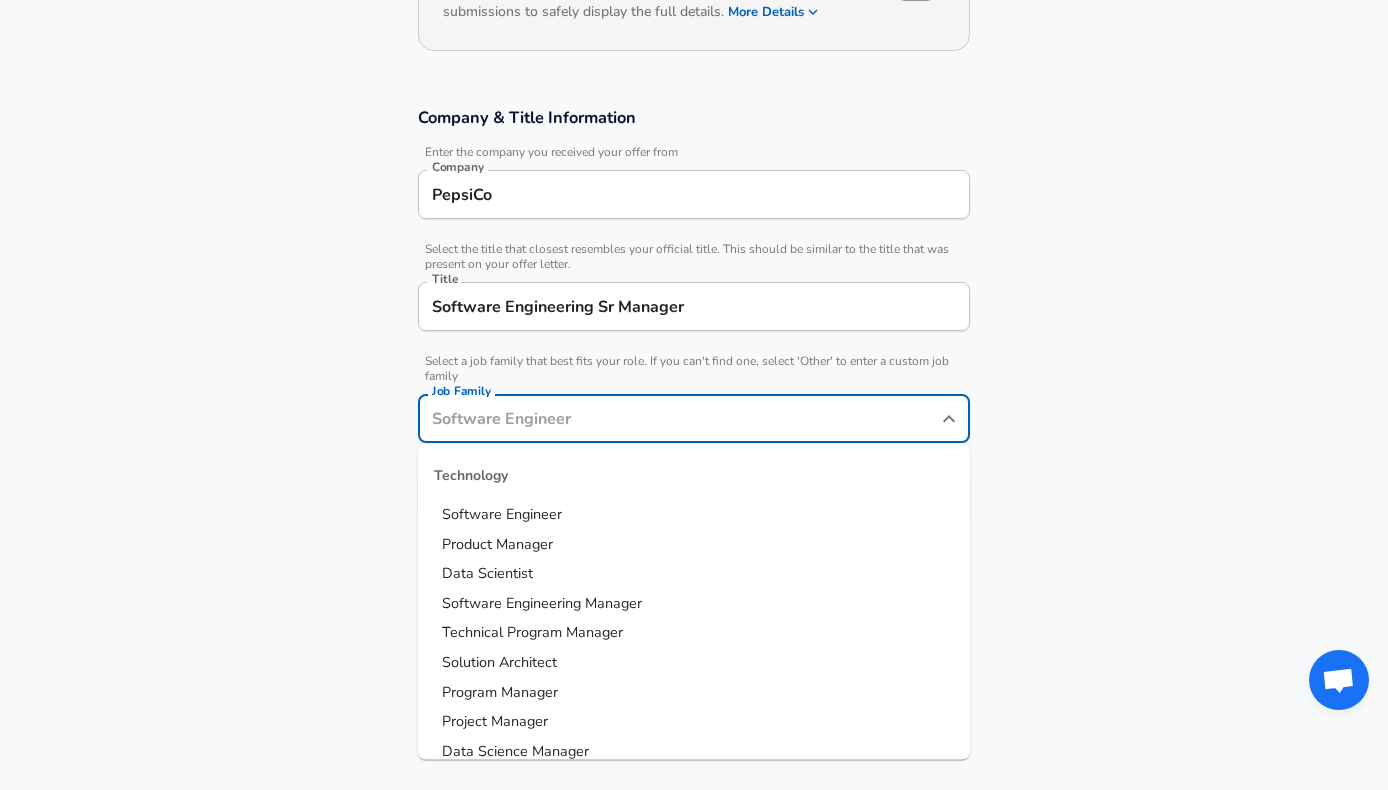 click on "Software Engineering Manager" at bounding box center (542, 602) 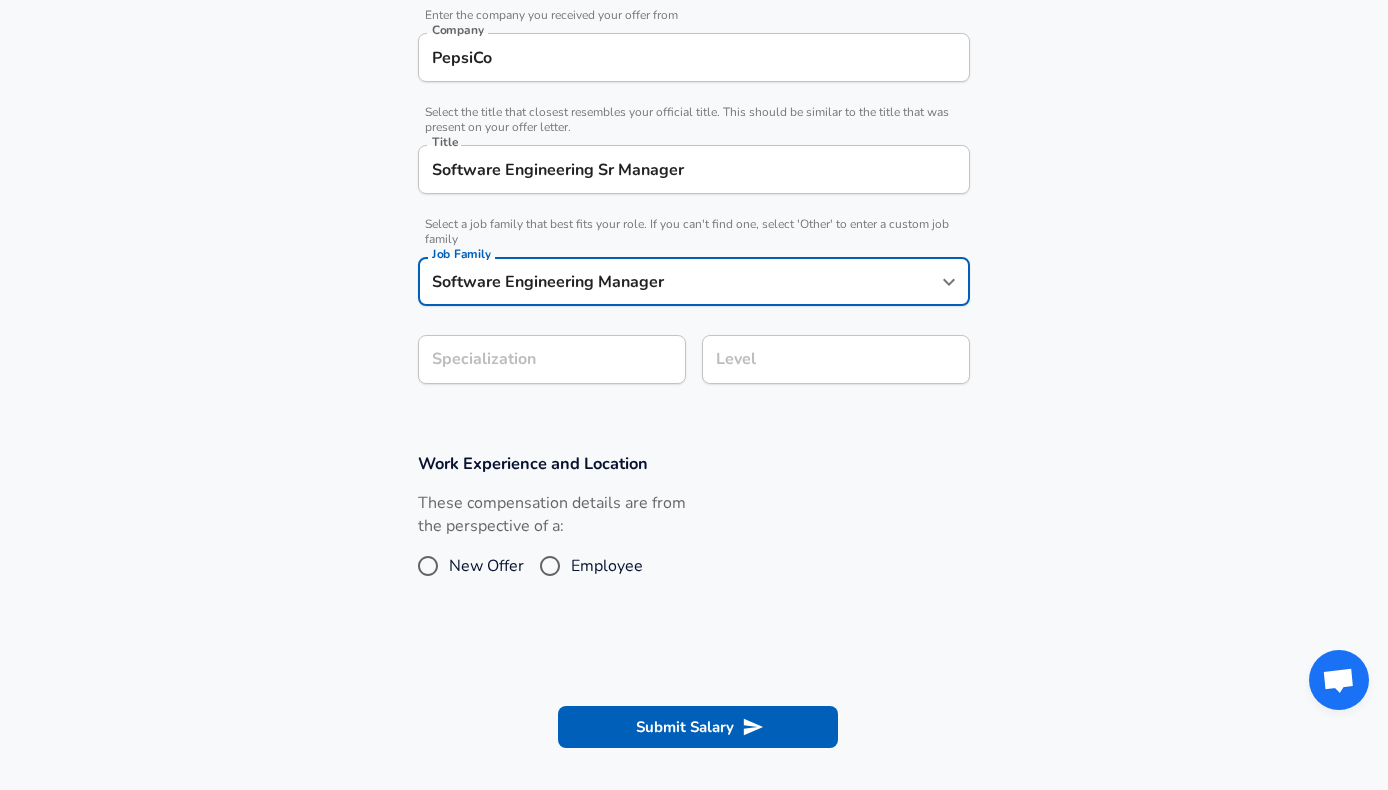 scroll, scrollTop: 422, scrollLeft: 0, axis: vertical 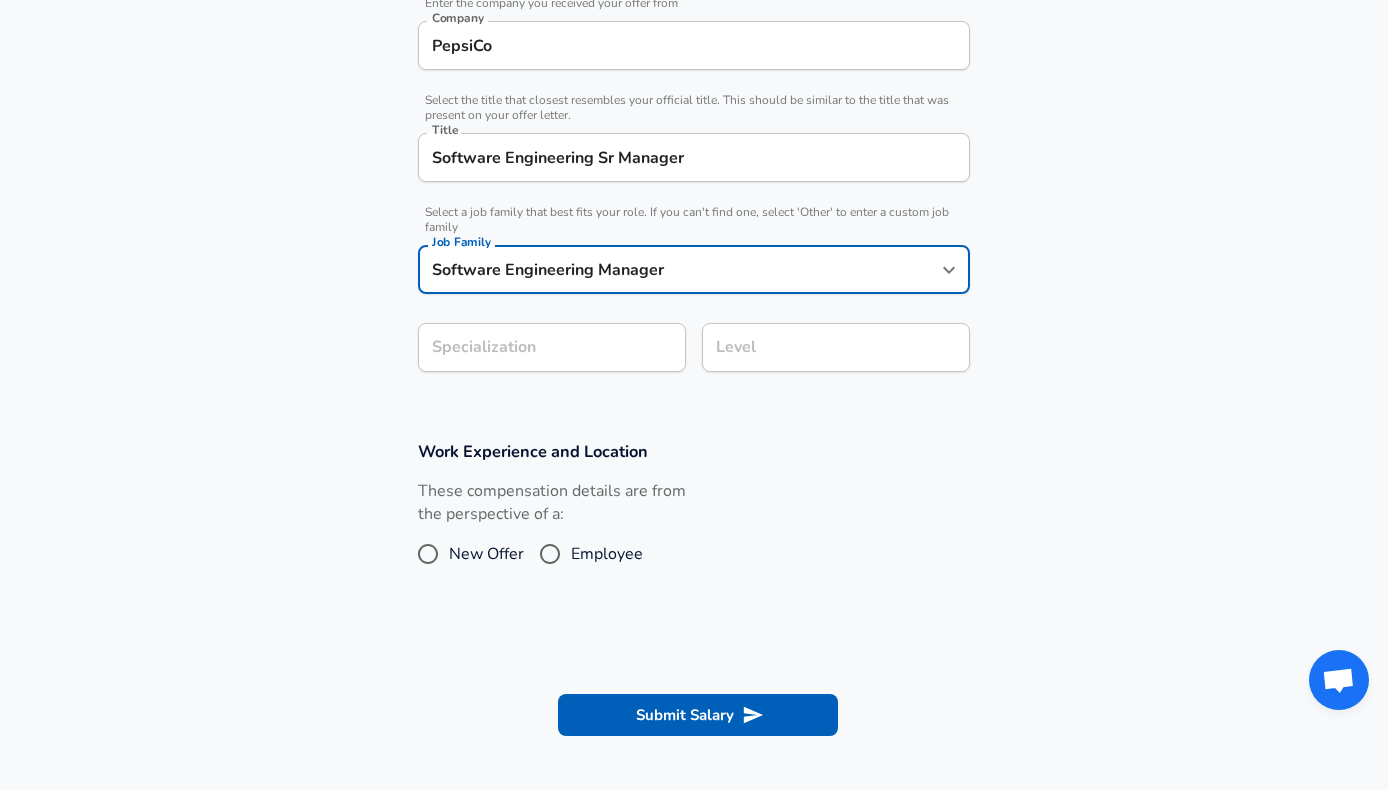 click on "Level" at bounding box center [836, 347] 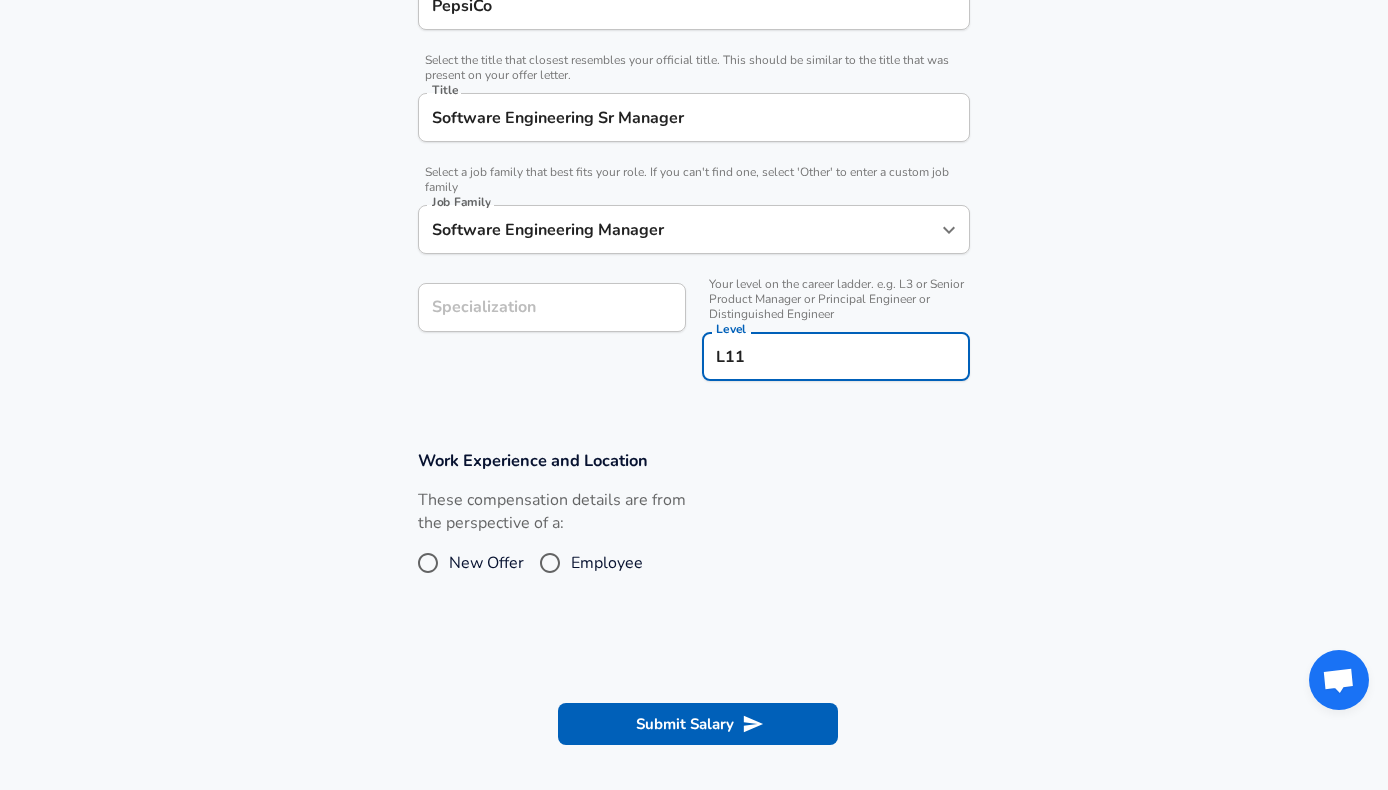 type on "L11" 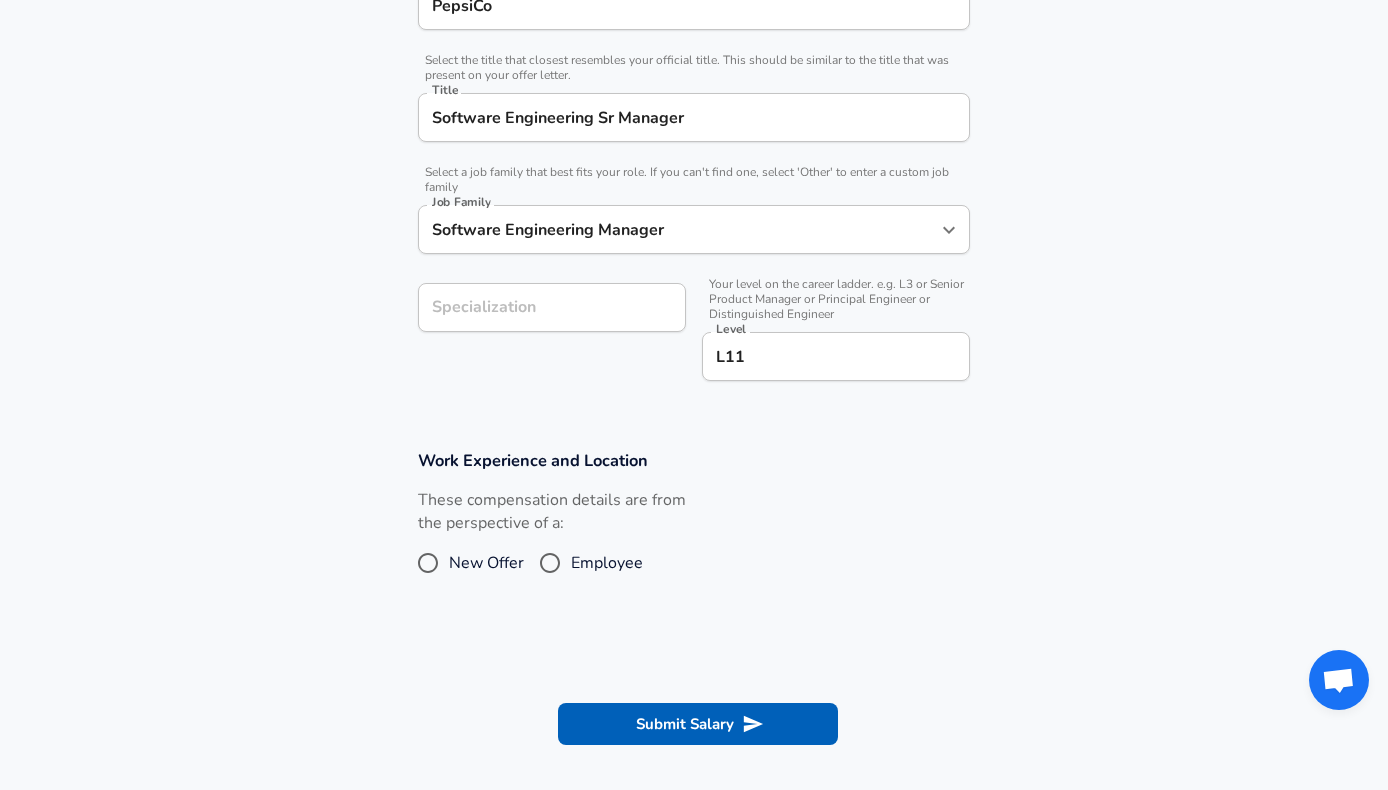 click on "Employee" at bounding box center (550, 563) 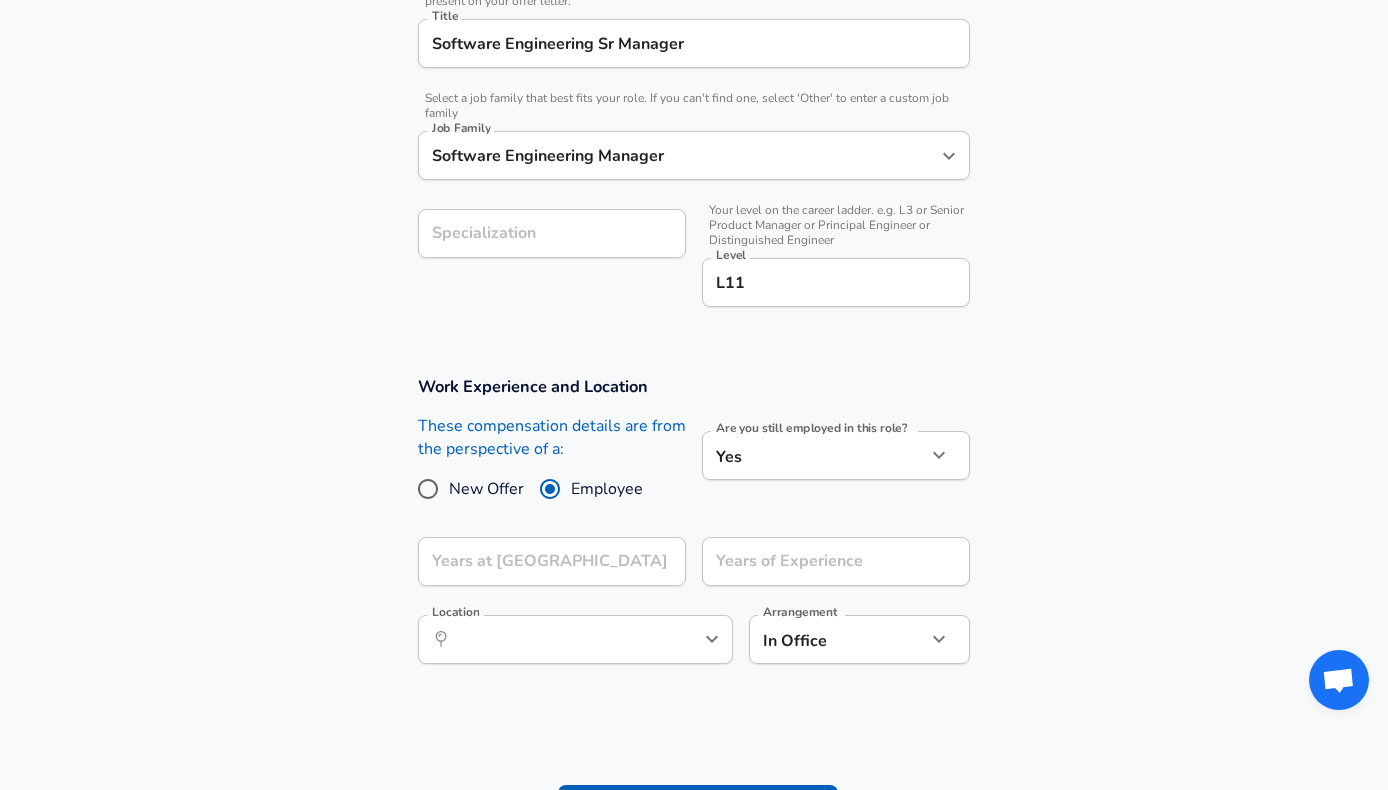 scroll, scrollTop: 538, scrollLeft: 0, axis: vertical 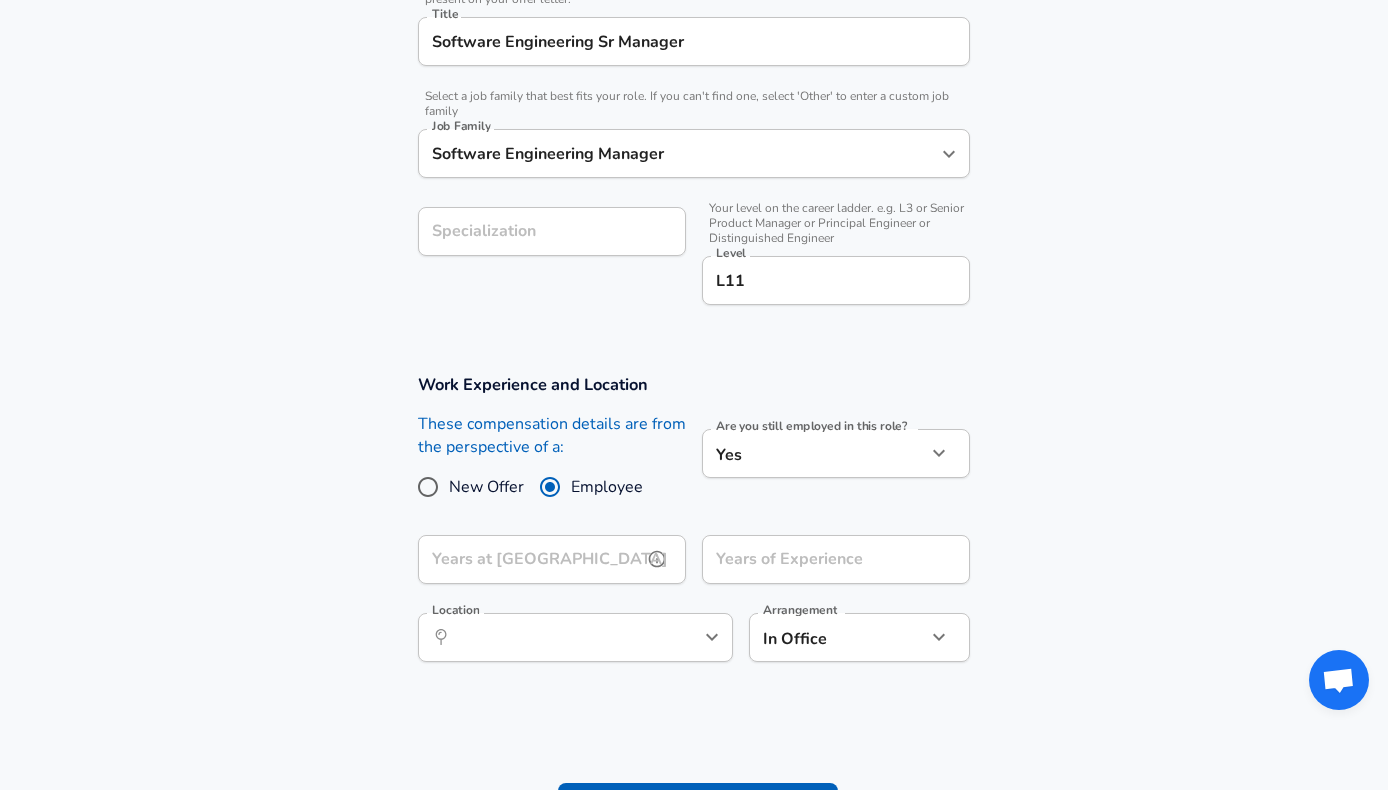click on "Years at [GEOGRAPHIC_DATA]" at bounding box center [530, 559] 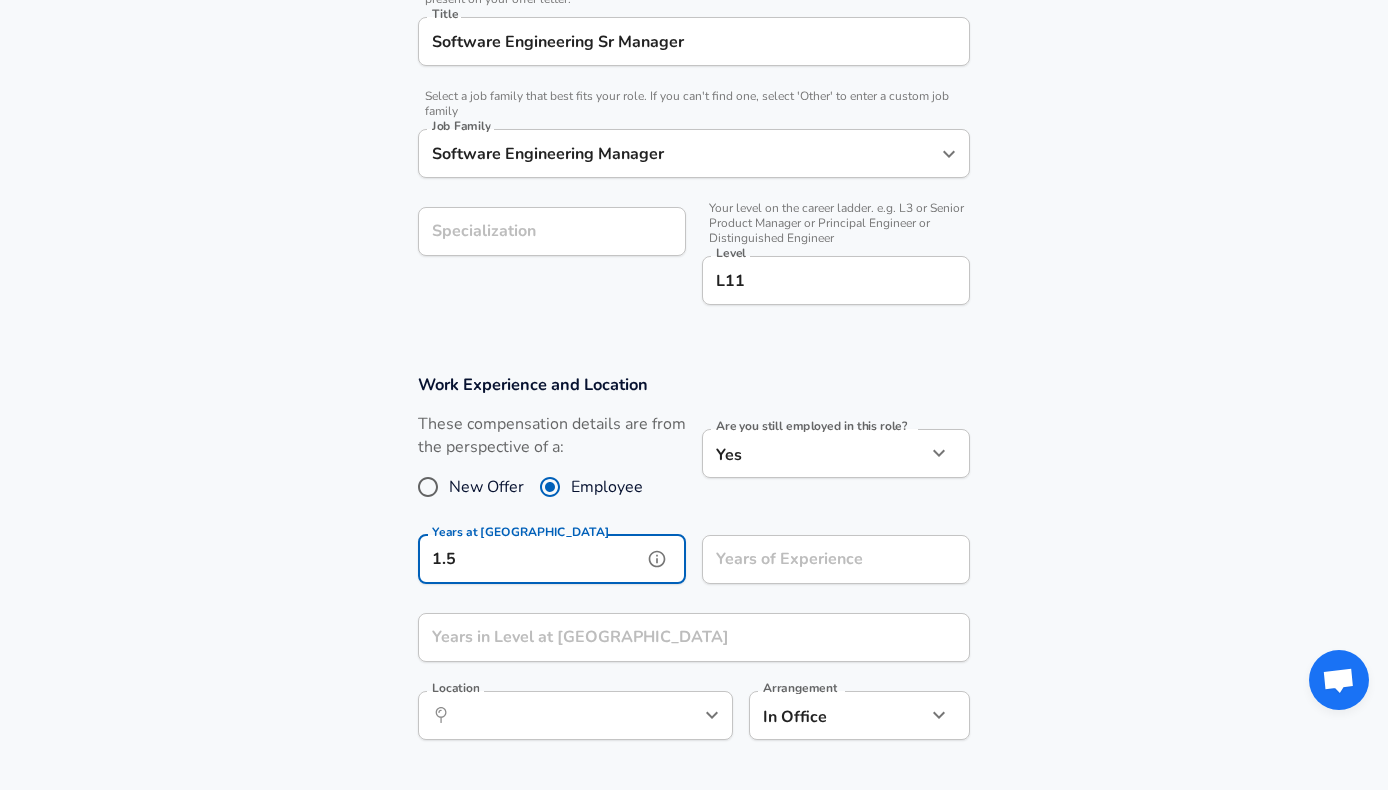 type on "1.5" 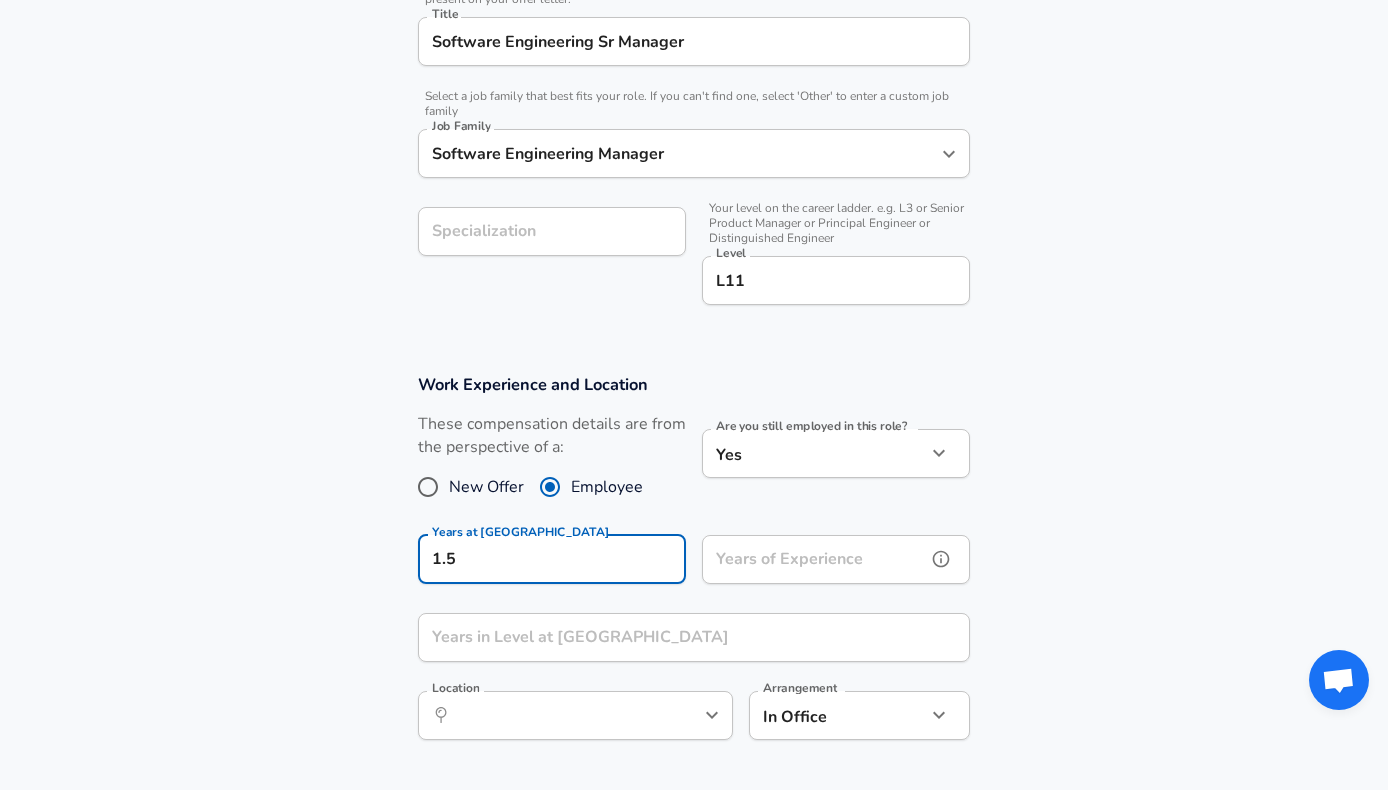click on "Years of Experience" at bounding box center (814, 559) 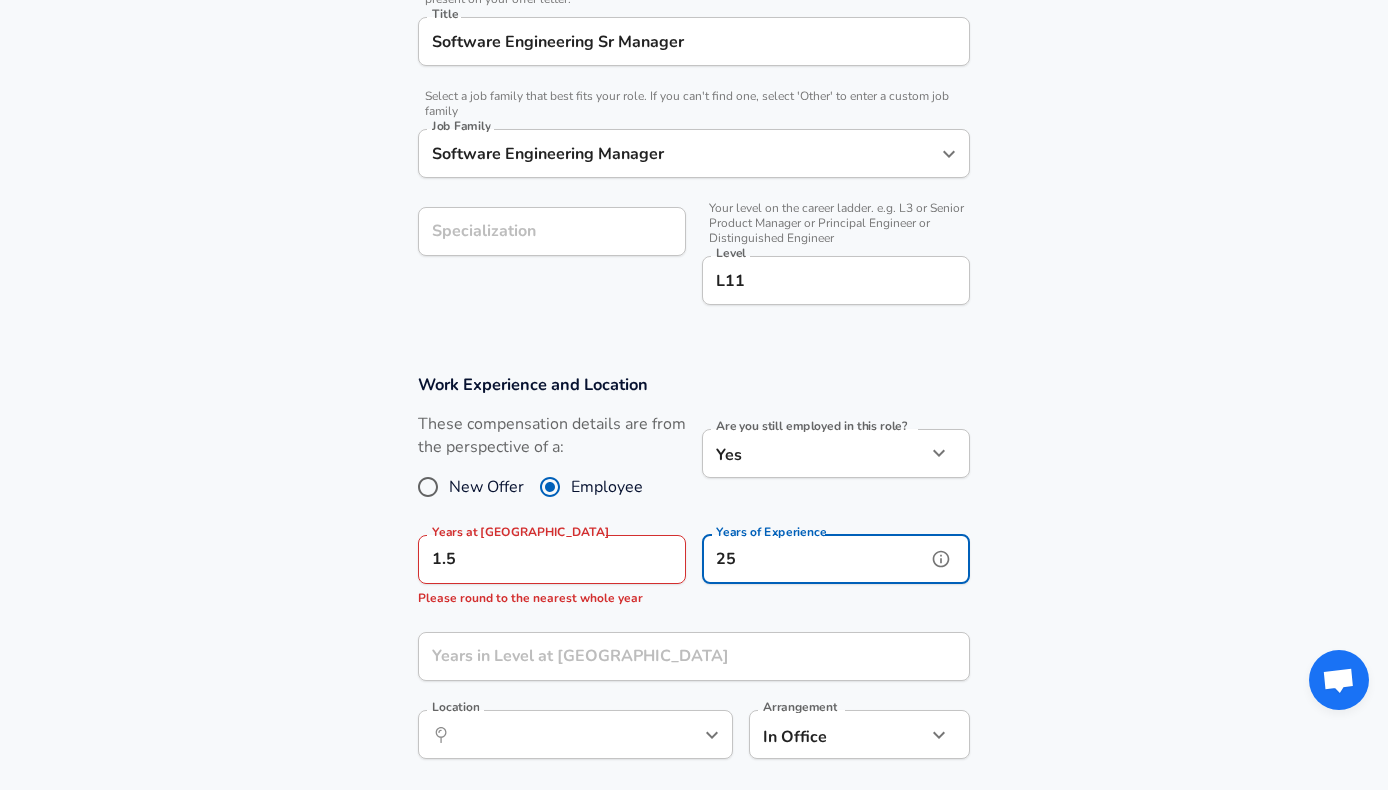 type on "25" 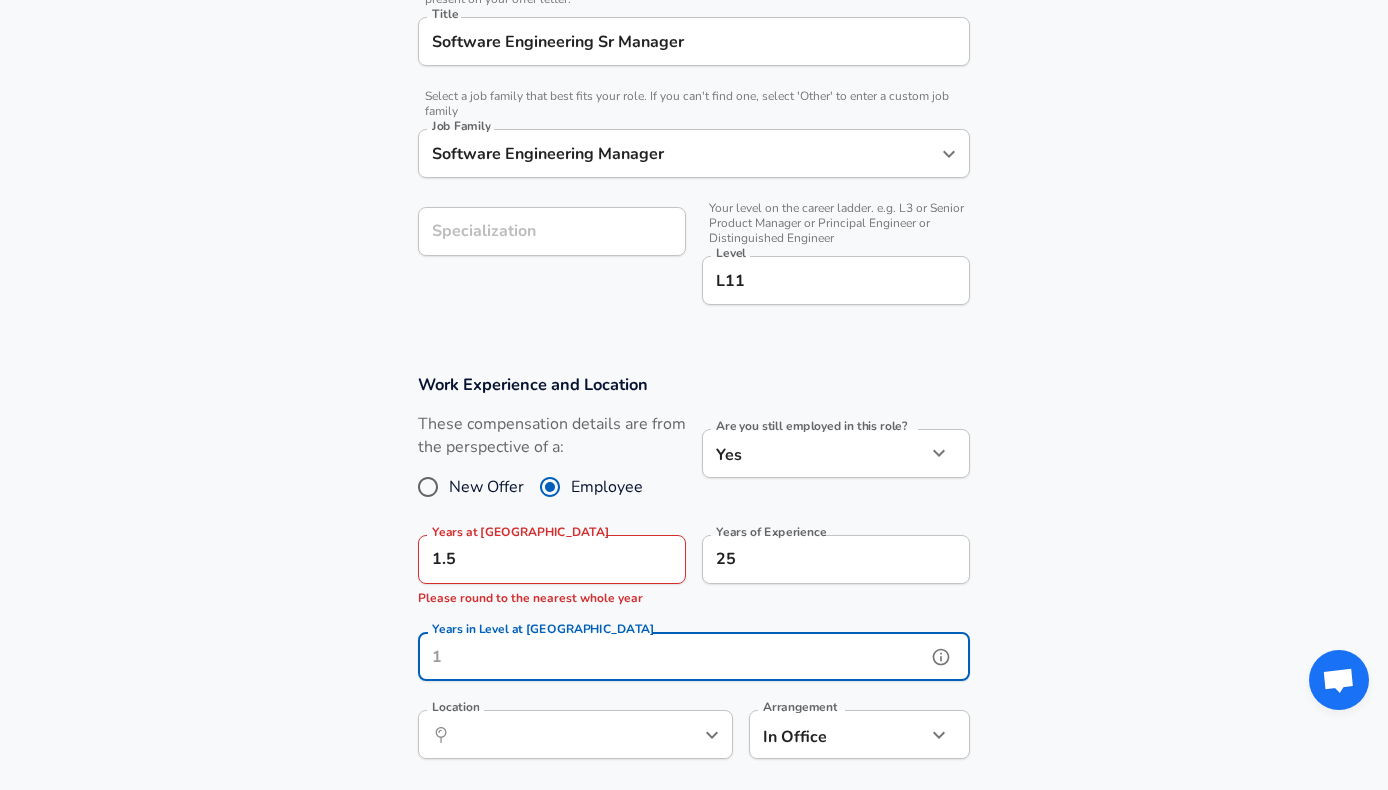 click on "Years in Level at [GEOGRAPHIC_DATA]" at bounding box center [672, 656] 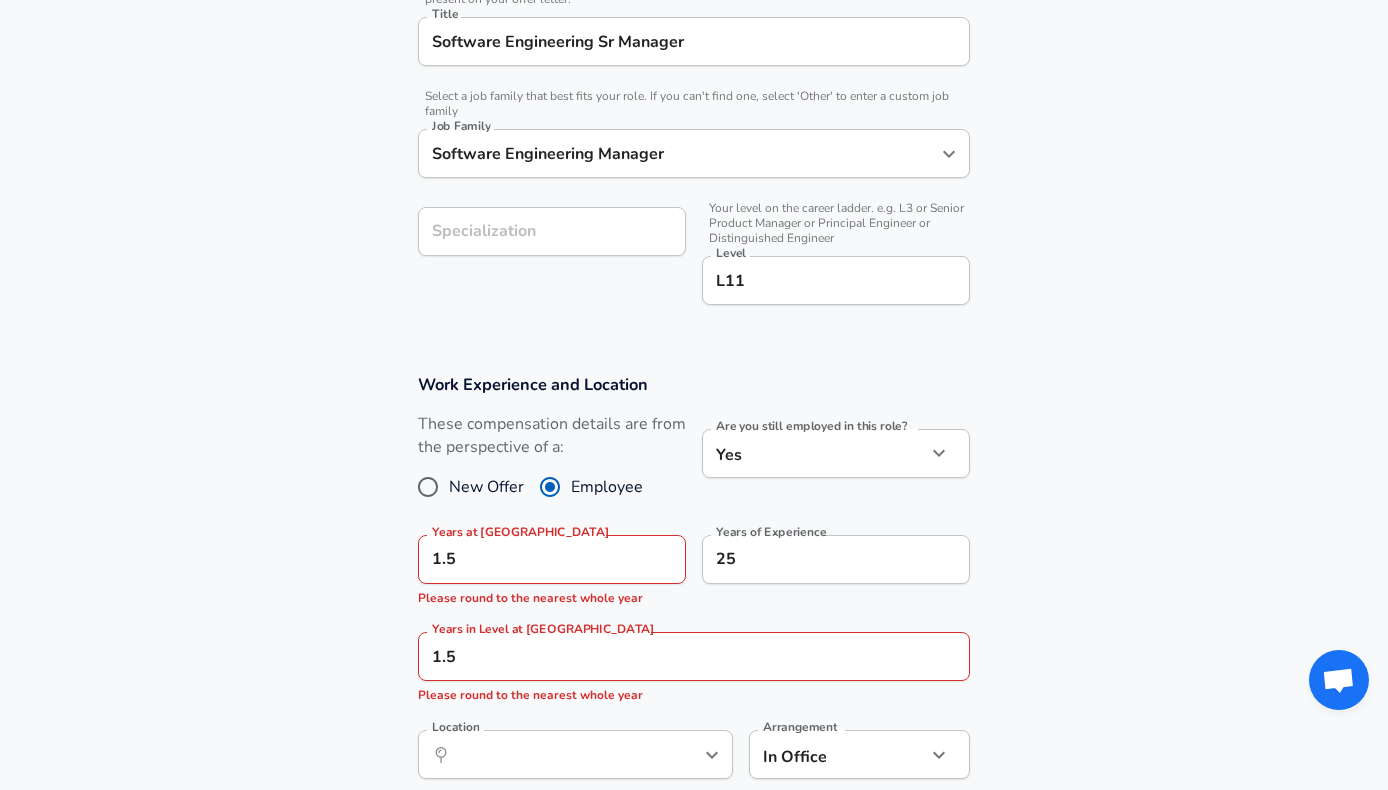 click on "Work Experience and Location These compensation details are from the perspective of a: New Offer Employee Are you still employed in this role? Yes yes Are you still employed in this role? Years at PepsiCo 1.5 Years at [GEOGRAPHIC_DATA] Please round to the nearest whole year Years of Experience 25 Years of Experience Years in Level at [GEOGRAPHIC_DATA] 1.5 Years in Level at [GEOGRAPHIC_DATA] Please round to the nearest whole year Location ​ Location Arrangement In Office office Arrangement" at bounding box center [694, 587] 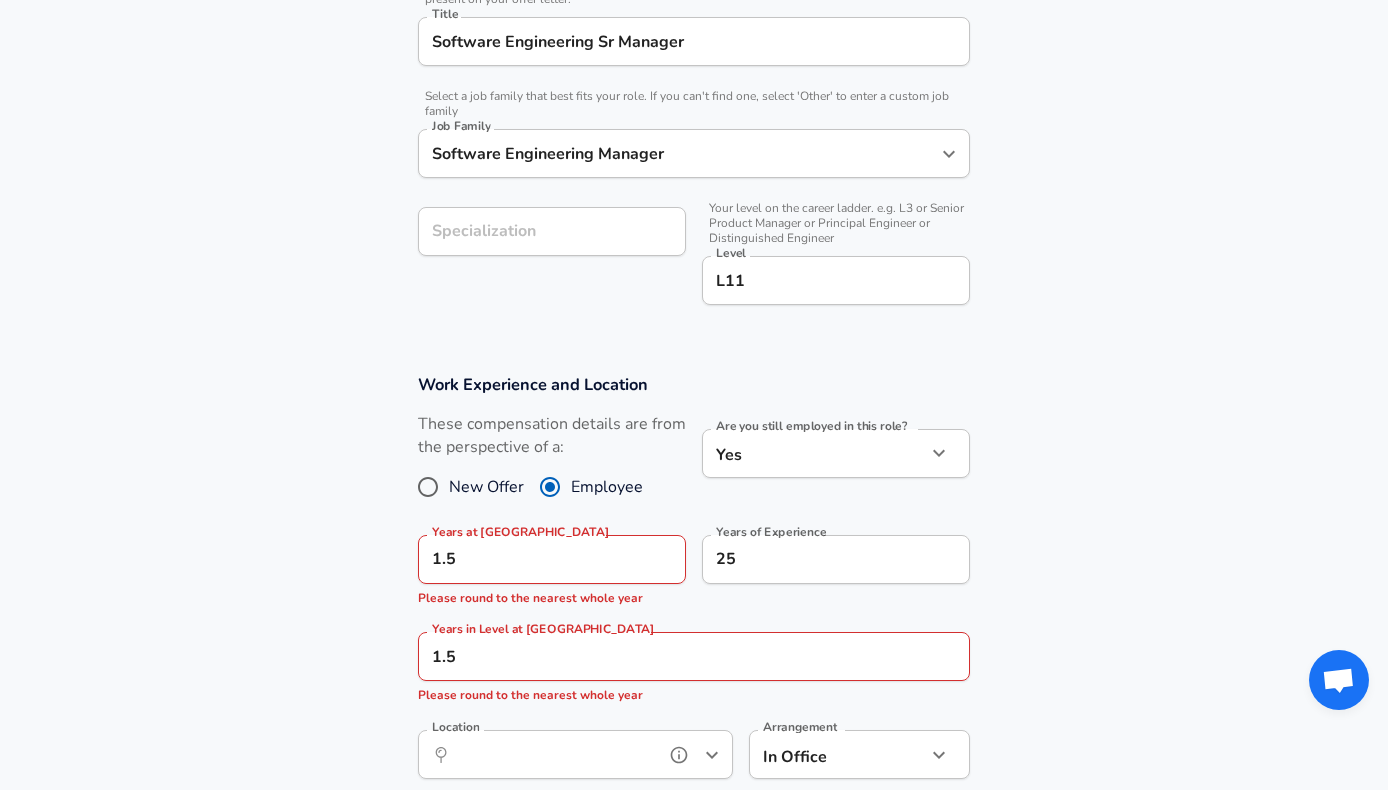 click on "Location" at bounding box center [553, 754] 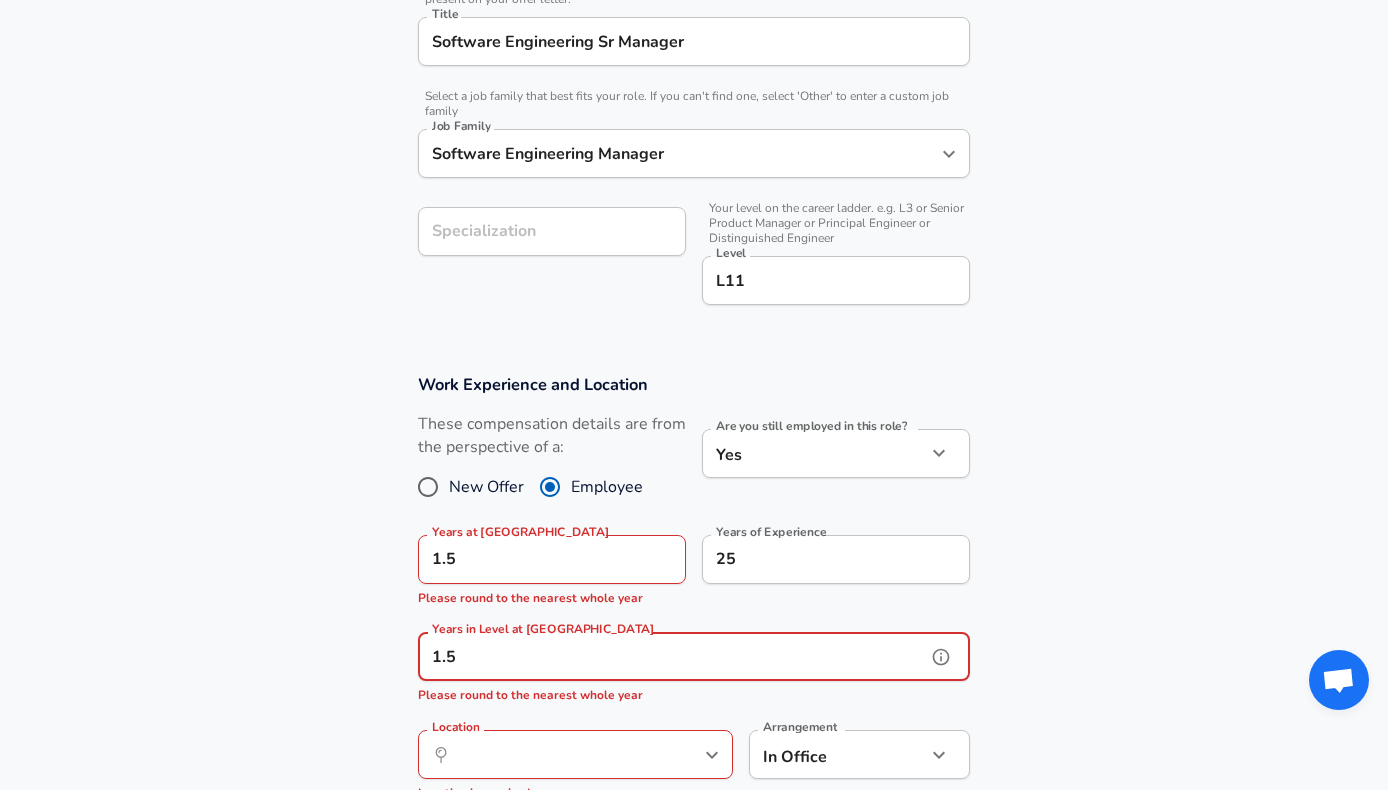 drag, startPoint x: 503, startPoint y: 655, endPoint x: 420, endPoint y: 654, distance: 83.00603 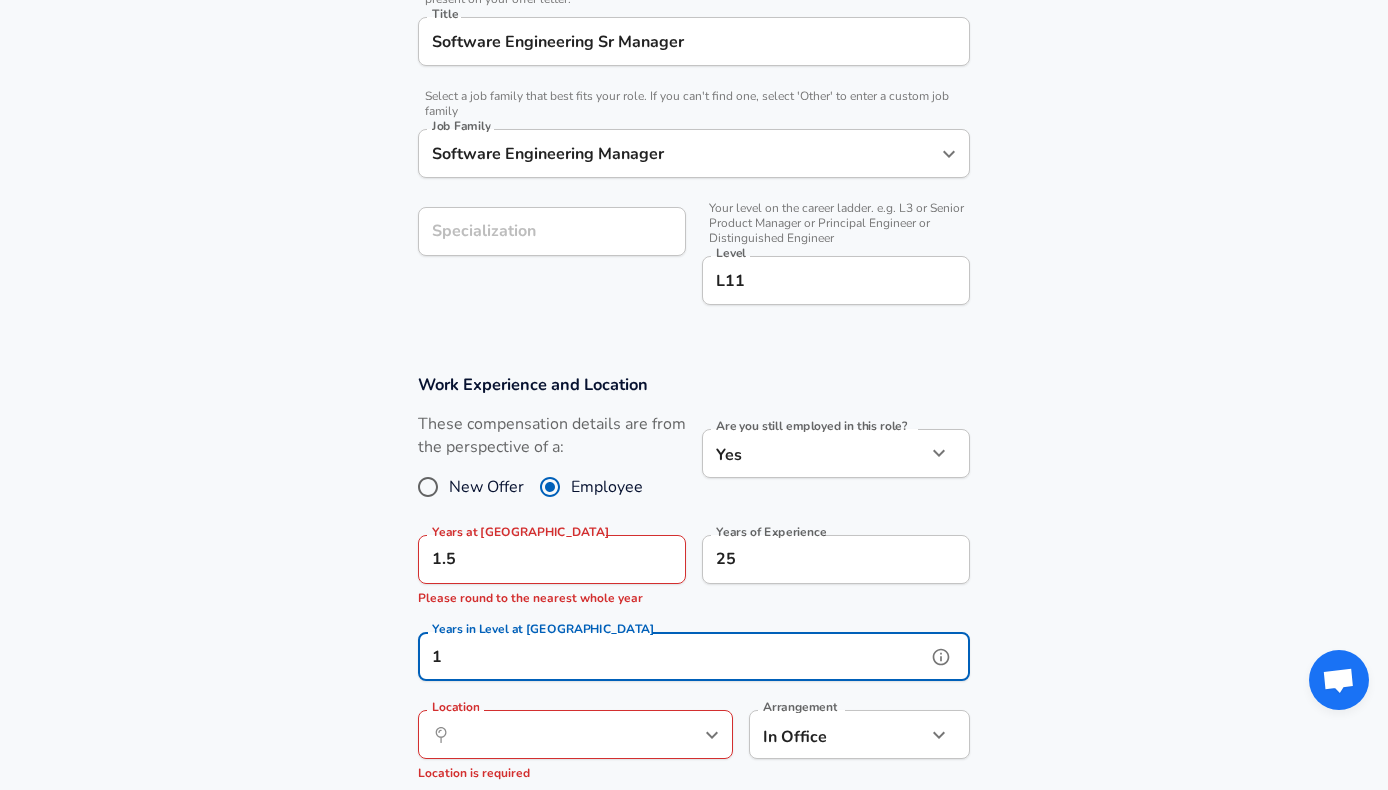 type on "1" 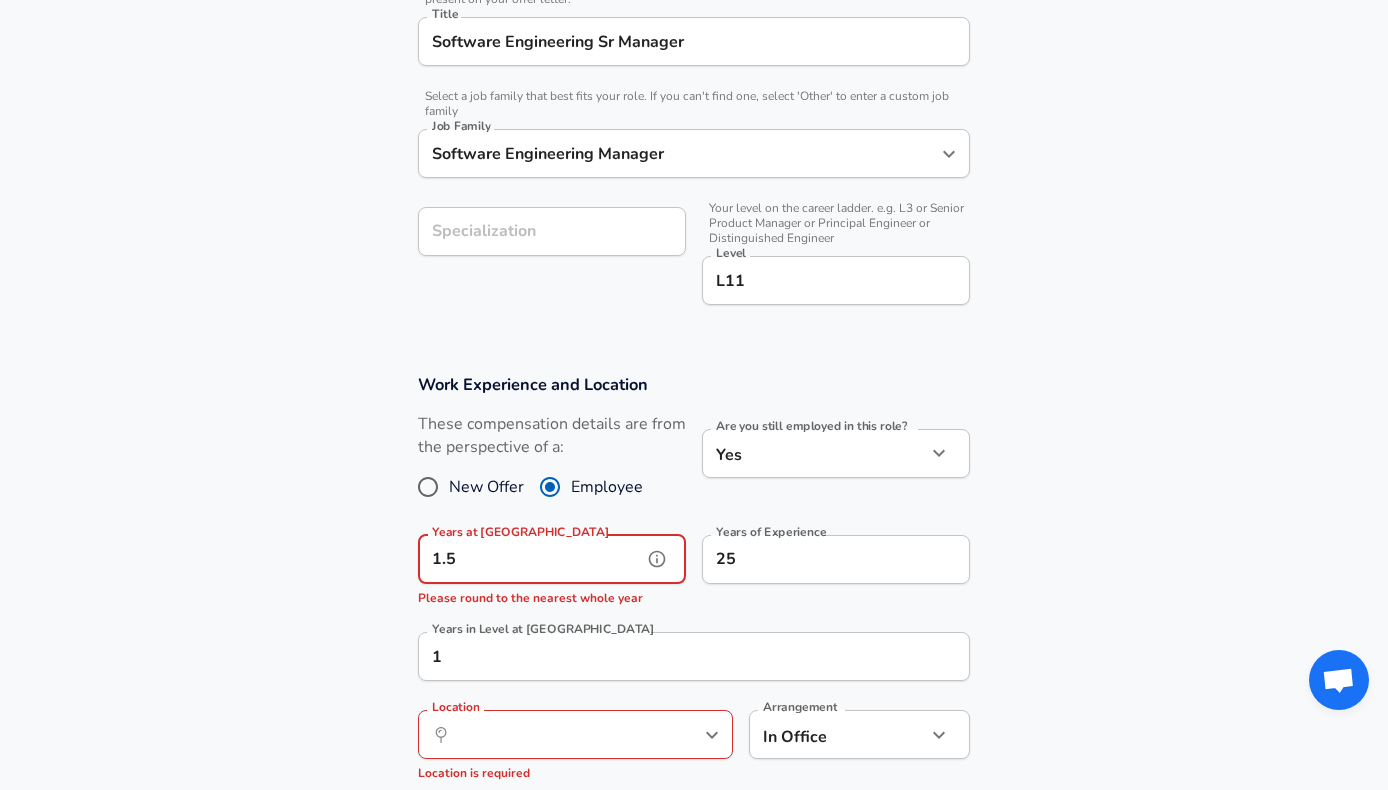 drag, startPoint x: 480, startPoint y: 559, endPoint x: 392, endPoint y: 558, distance: 88.005684 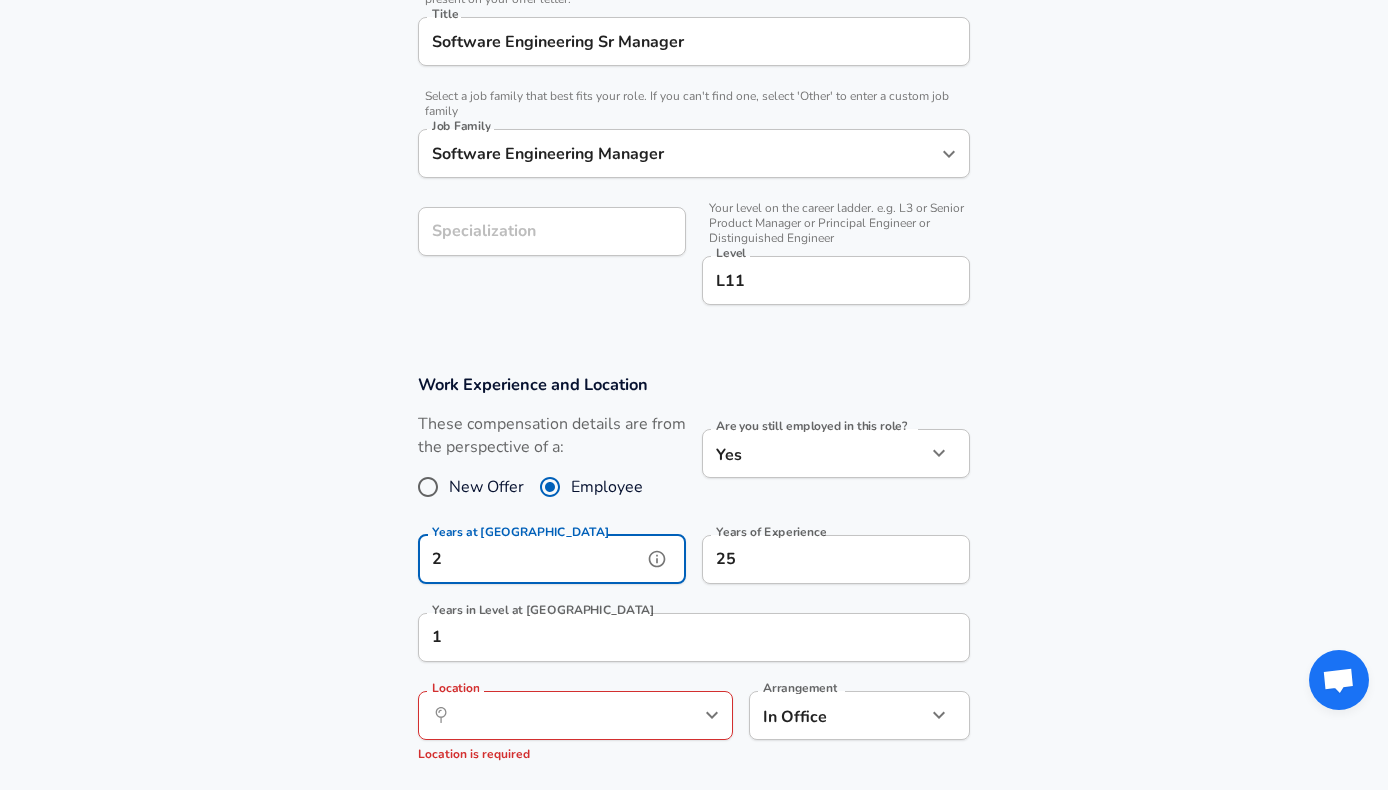 type on "2" 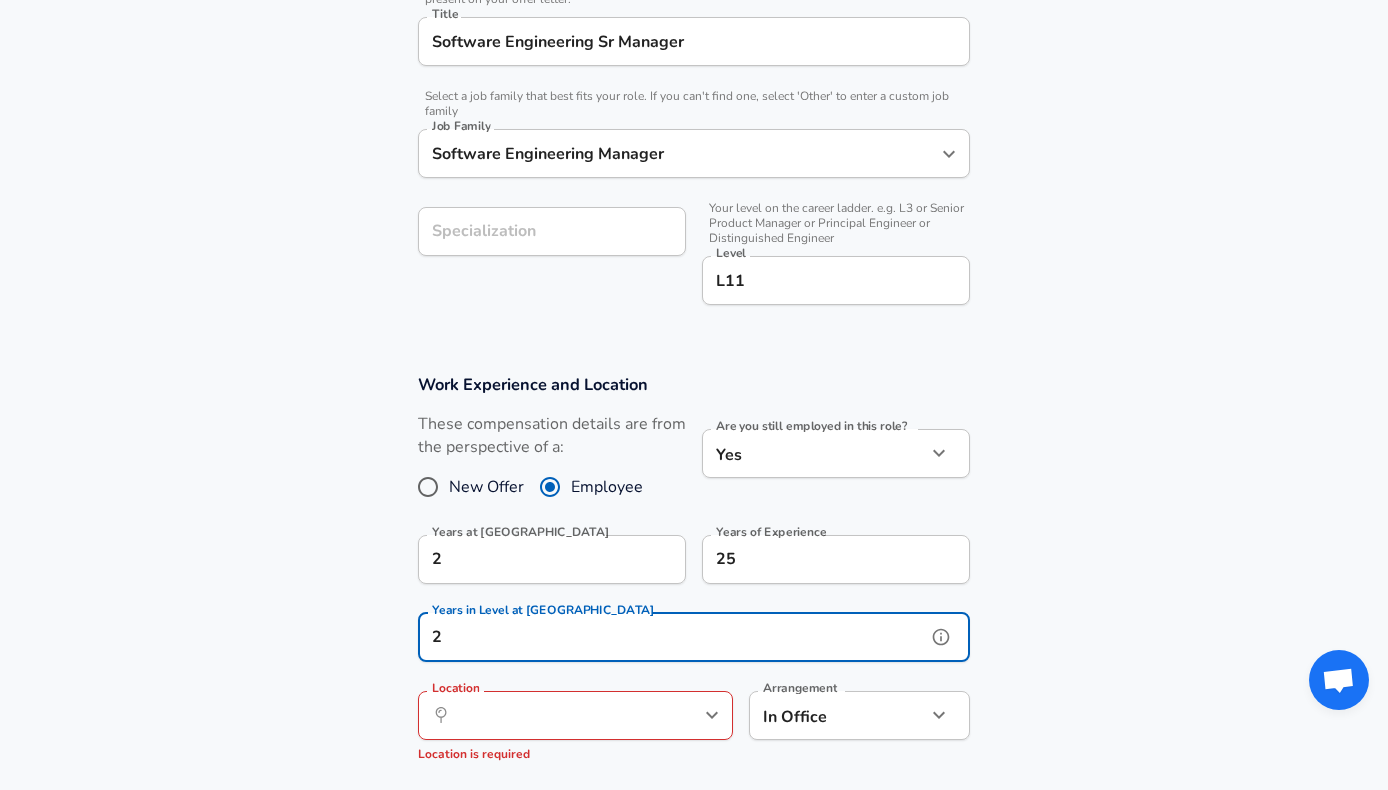 drag, startPoint x: 452, startPoint y: 639, endPoint x: 400, endPoint y: 641, distance: 52.03845 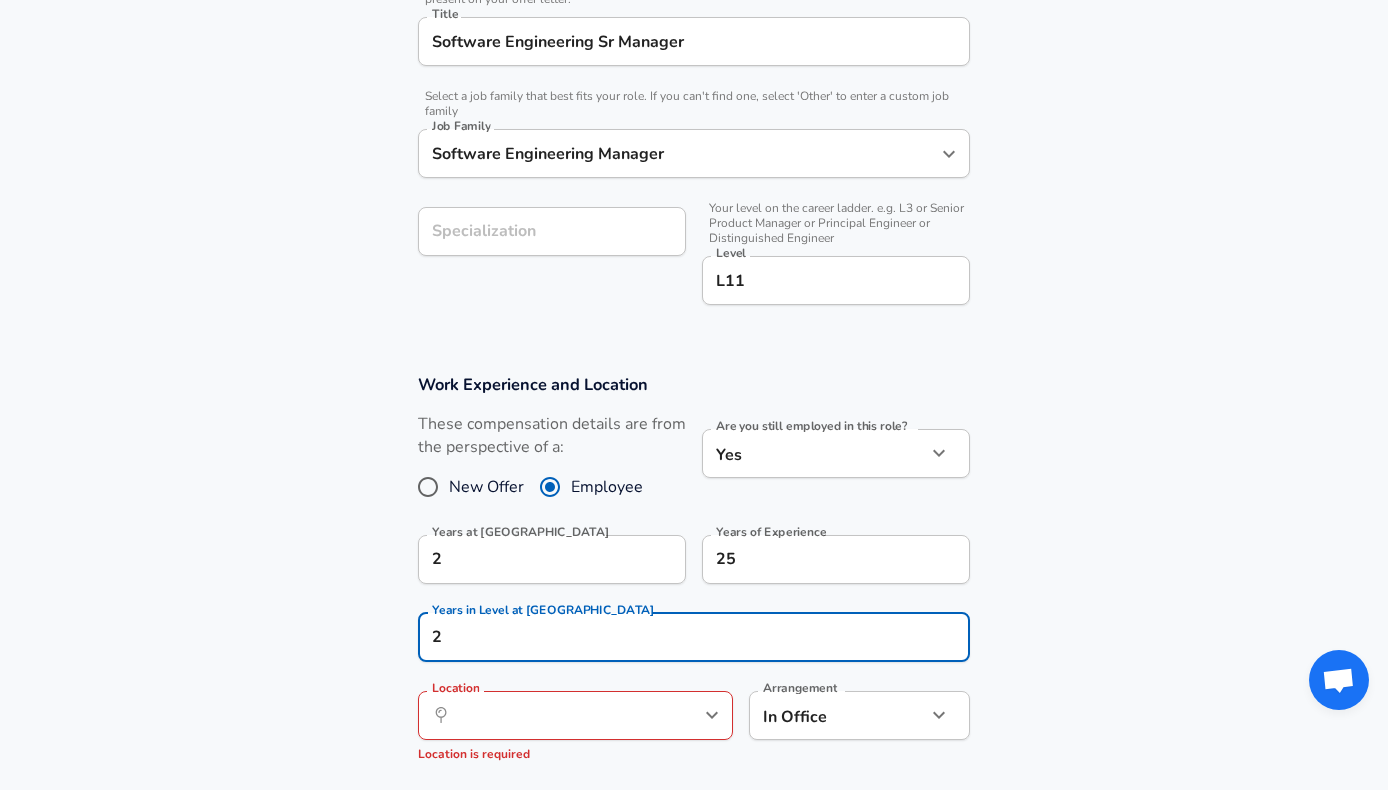 scroll, scrollTop: 0, scrollLeft: 0, axis: both 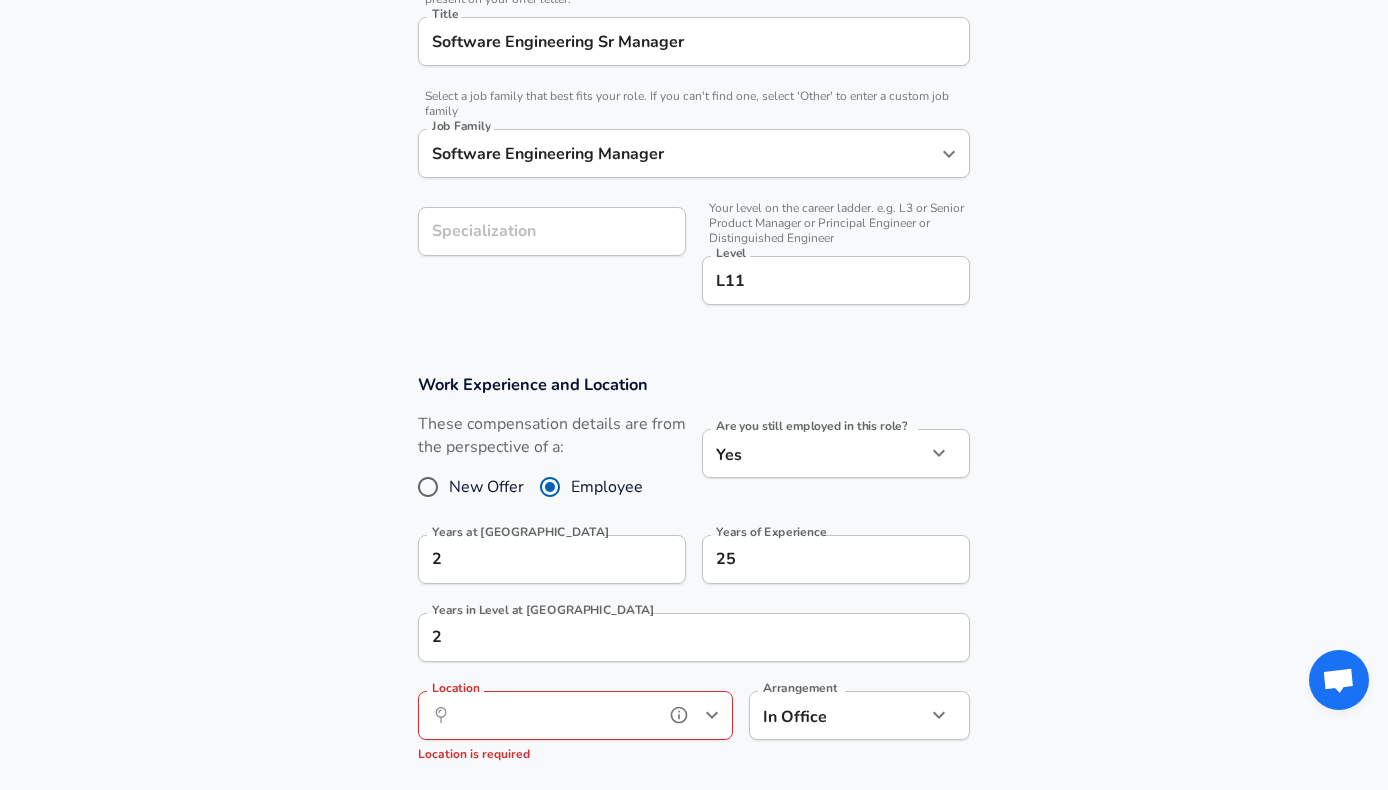 click on "Location" at bounding box center (553, 715) 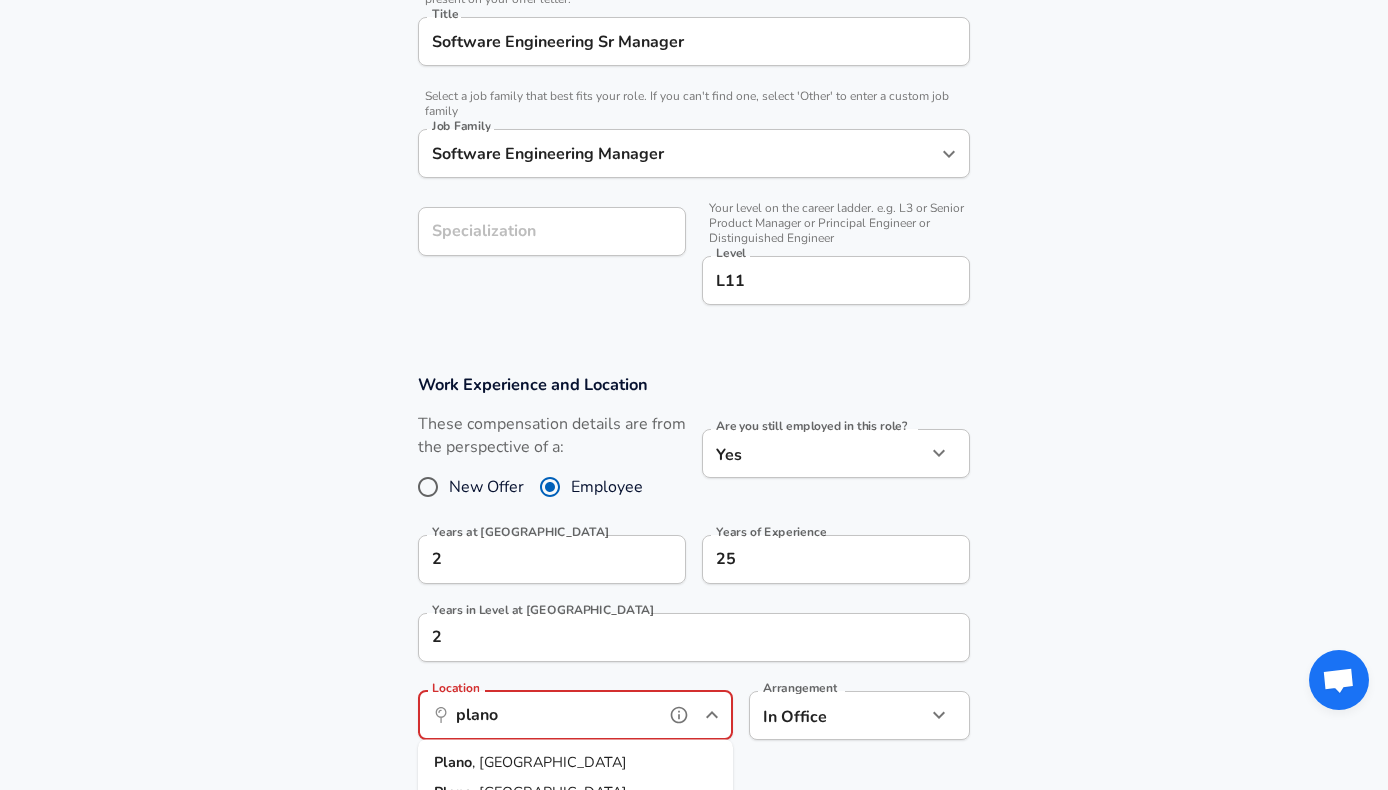 click on ", [GEOGRAPHIC_DATA]" at bounding box center (549, 762) 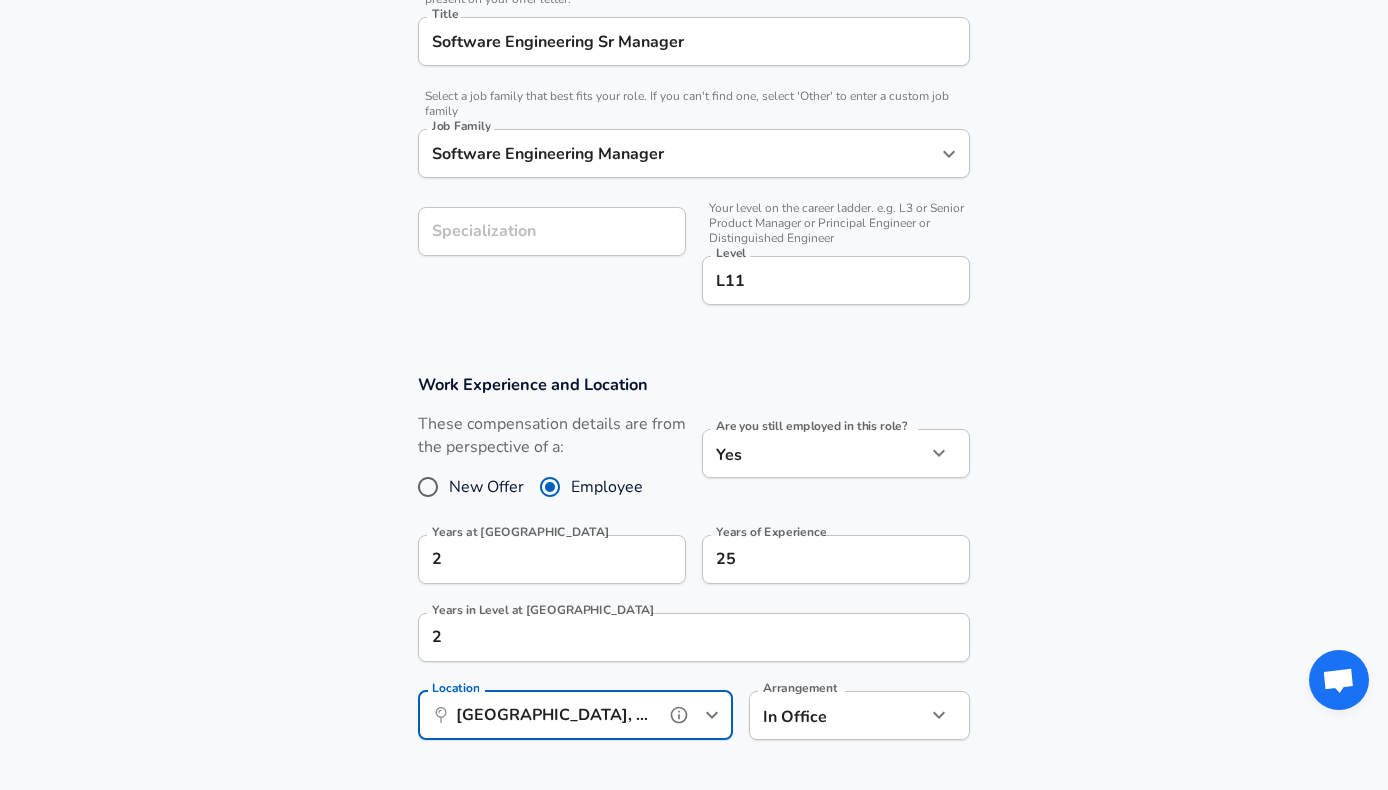 type on "[GEOGRAPHIC_DATA], [GEOGRAPHIC_DATA]" 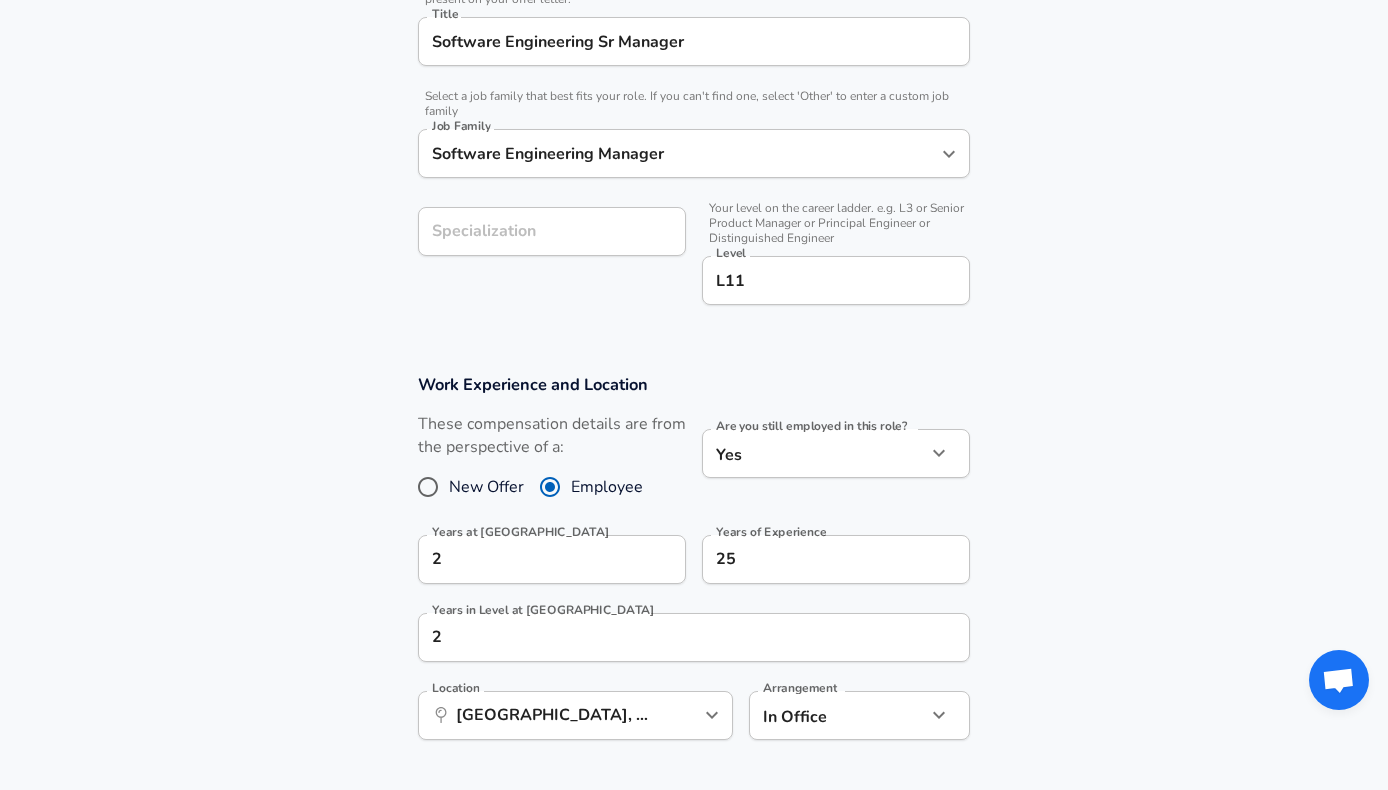 click on "Work Experience and Location These compensation details are from the perspective of a: New Offer Employee Are you still employed in this role? Yes yes Are you still employed in this role? Years at PepsiCo 2 Years at PepsiCo Years of Experience 25 Years of Experience Years in Level at PepsiCo 2 Years in Level at [GEOGRAPHIC_DATA] Location ​ [GEOGRAPHIC_DATA], [GEOGRAPHIC_DATA] Location Arrangement In Office office Arrangement" at bounding box center [694, 567] 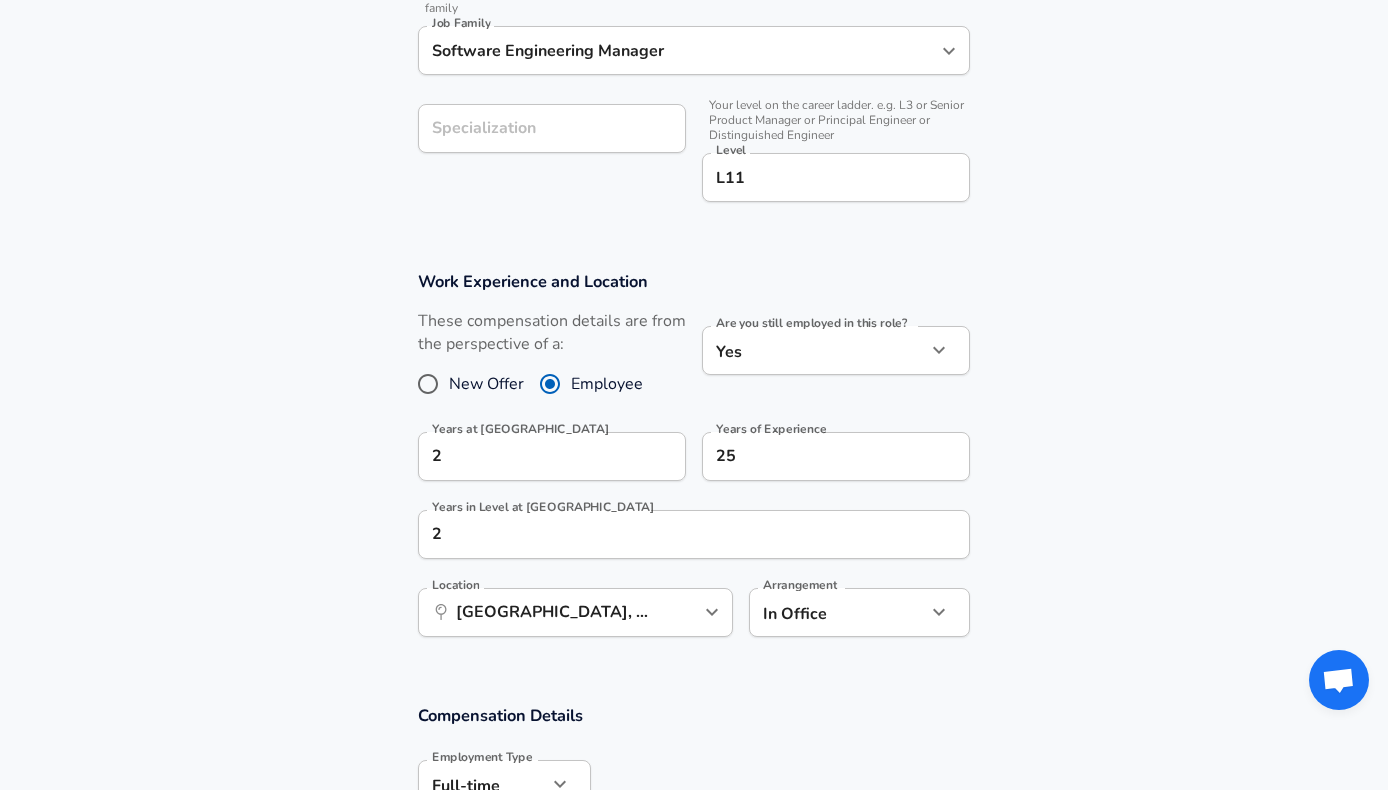 scroll, scrollTop: 683, scrollLeft: 0, axis: vertical 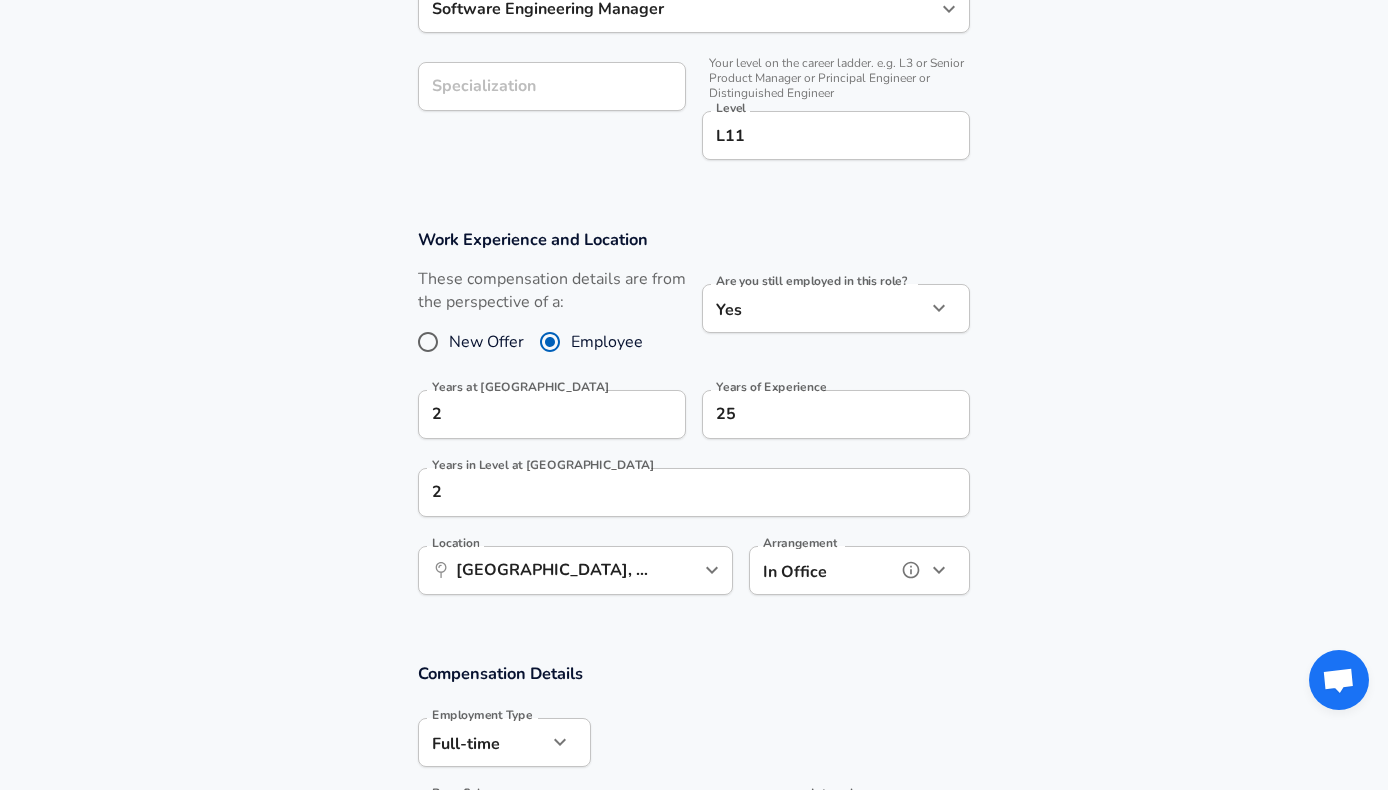 click 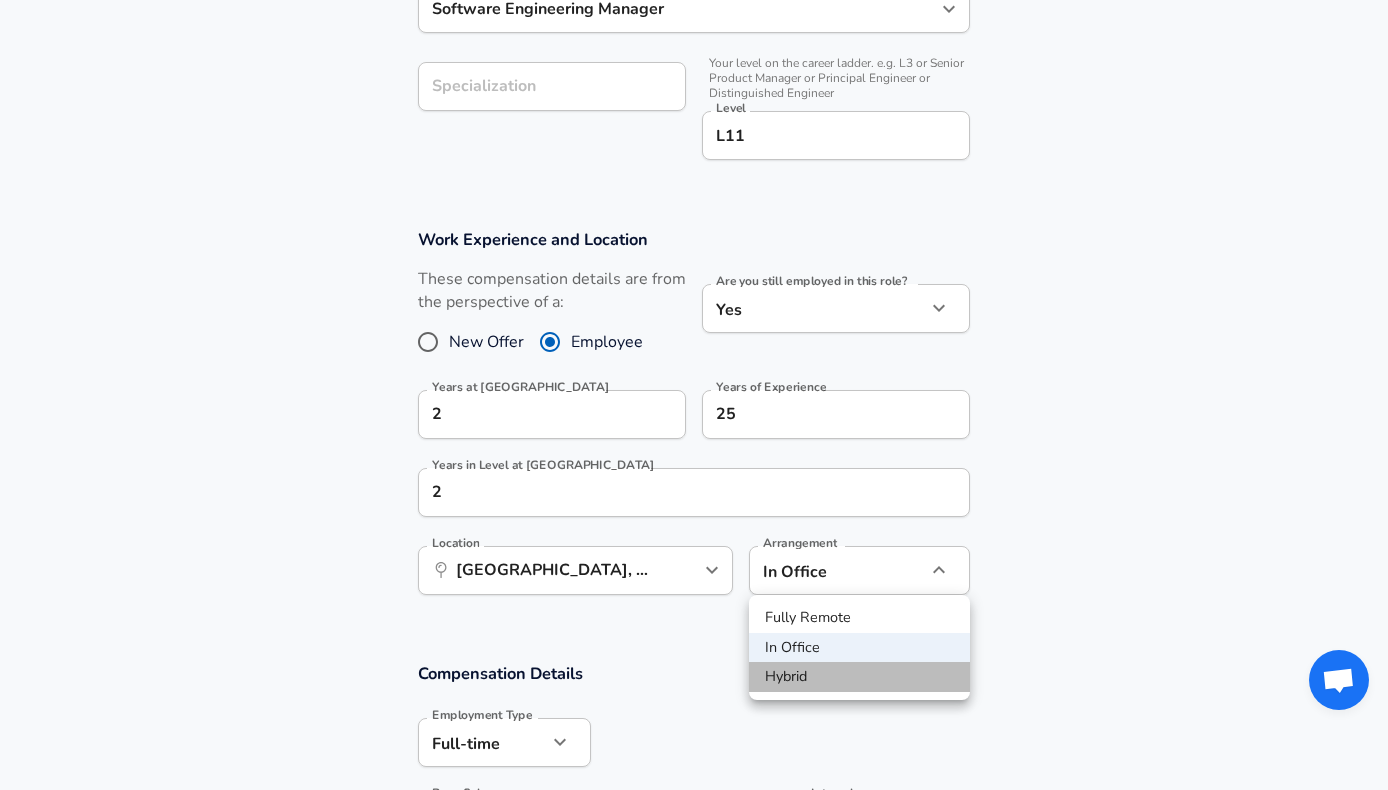 click on "Hybrid" at bounding box center [859, 677] 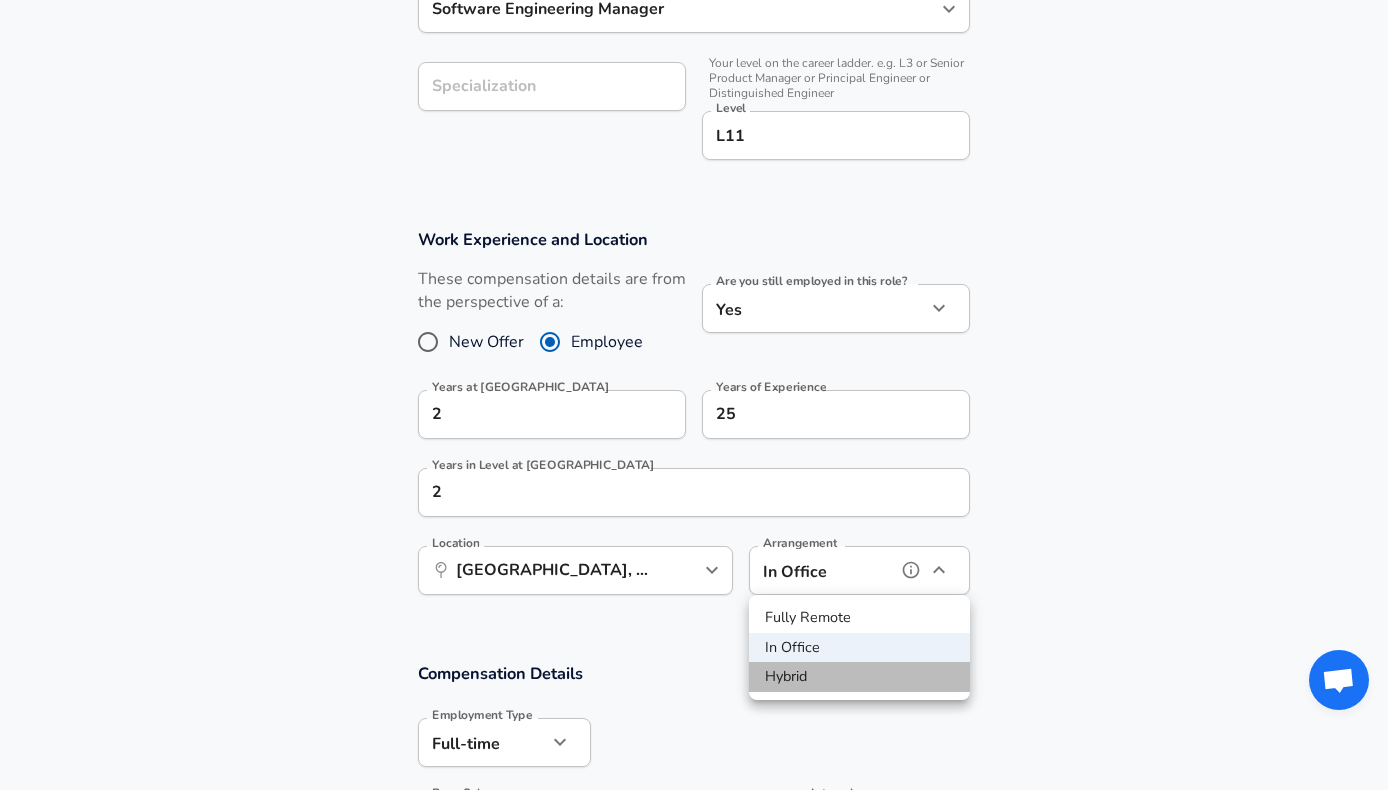 type on "hybrid" 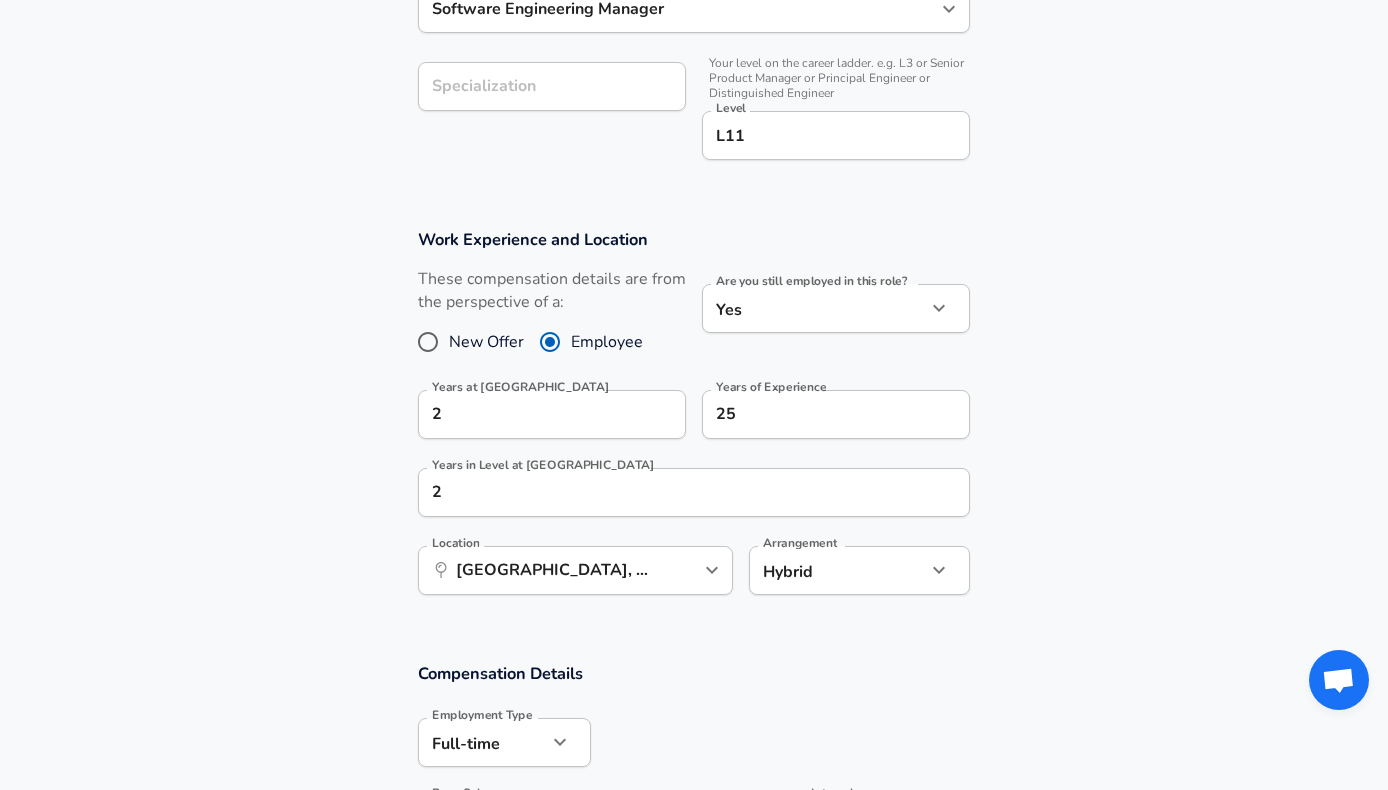 click on "Compensation Details Employment Type [DEMOGRAPHIC_DATA] full_time Employment Type Base Salary ​ USD ​ Base Salary Interval Annually yearly Interval Additional Compensation   Stock Bonus" at bounding box center (694, 818) 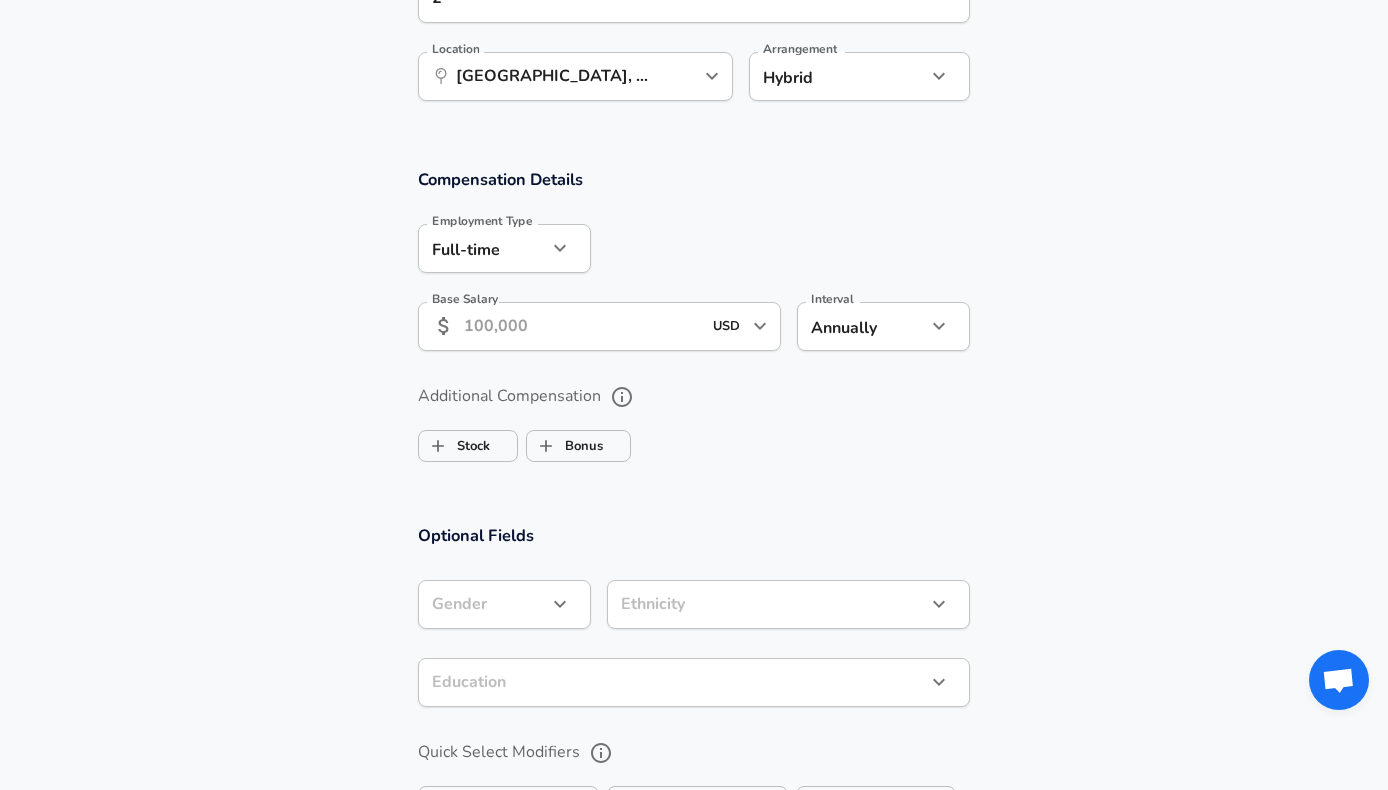 scroll, scrollTop: 1182, scrollLeft: 0, axis: vertical 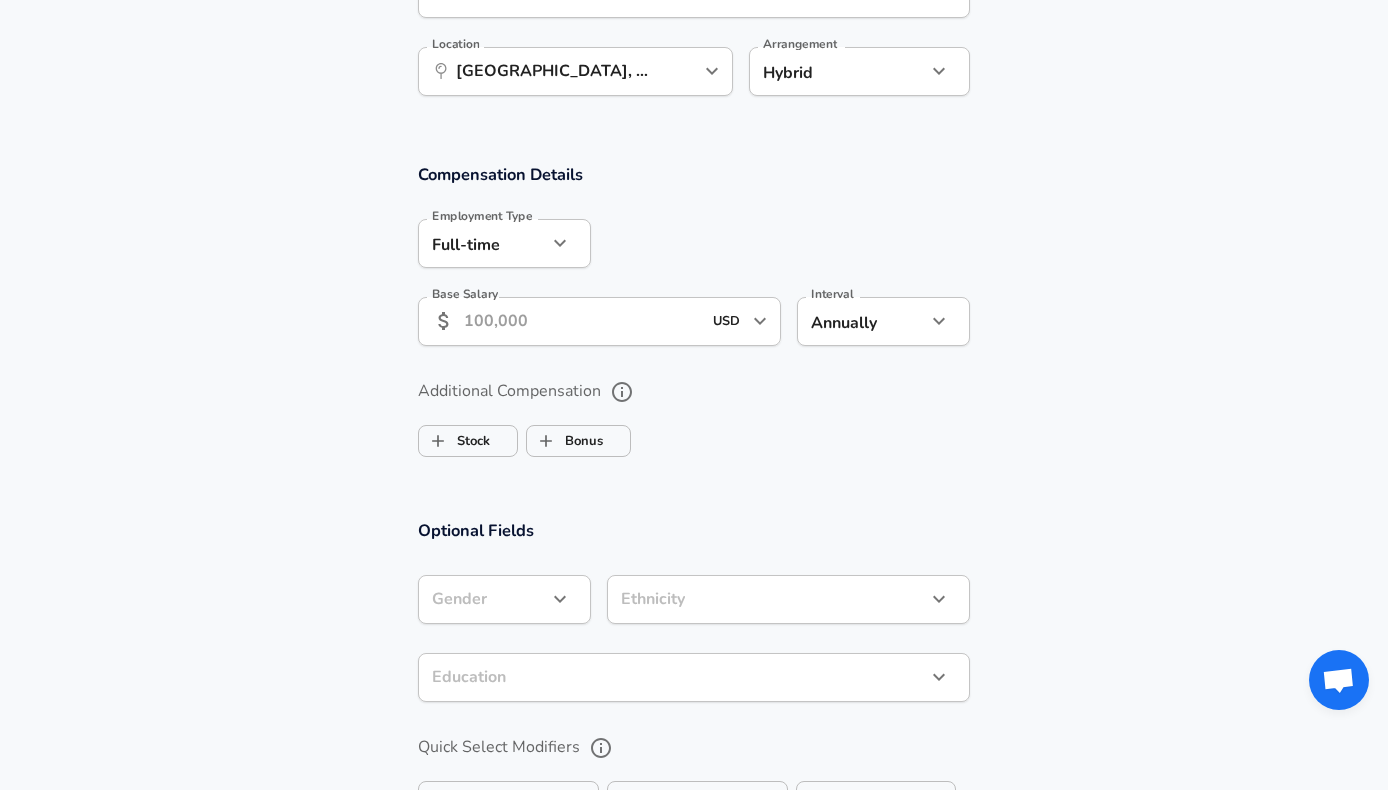 click on "Base Salary" at bounding box center [582, 321] 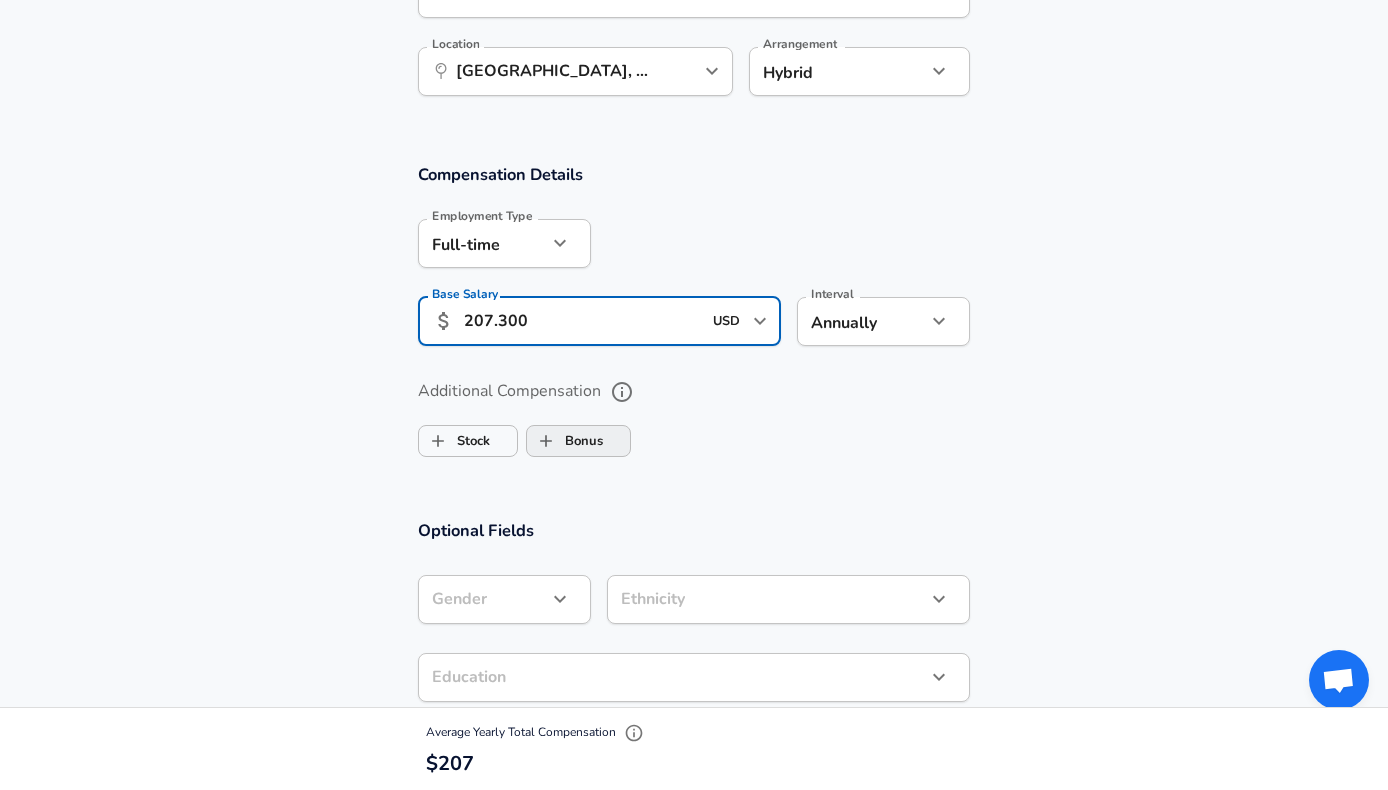 type on "207.300" 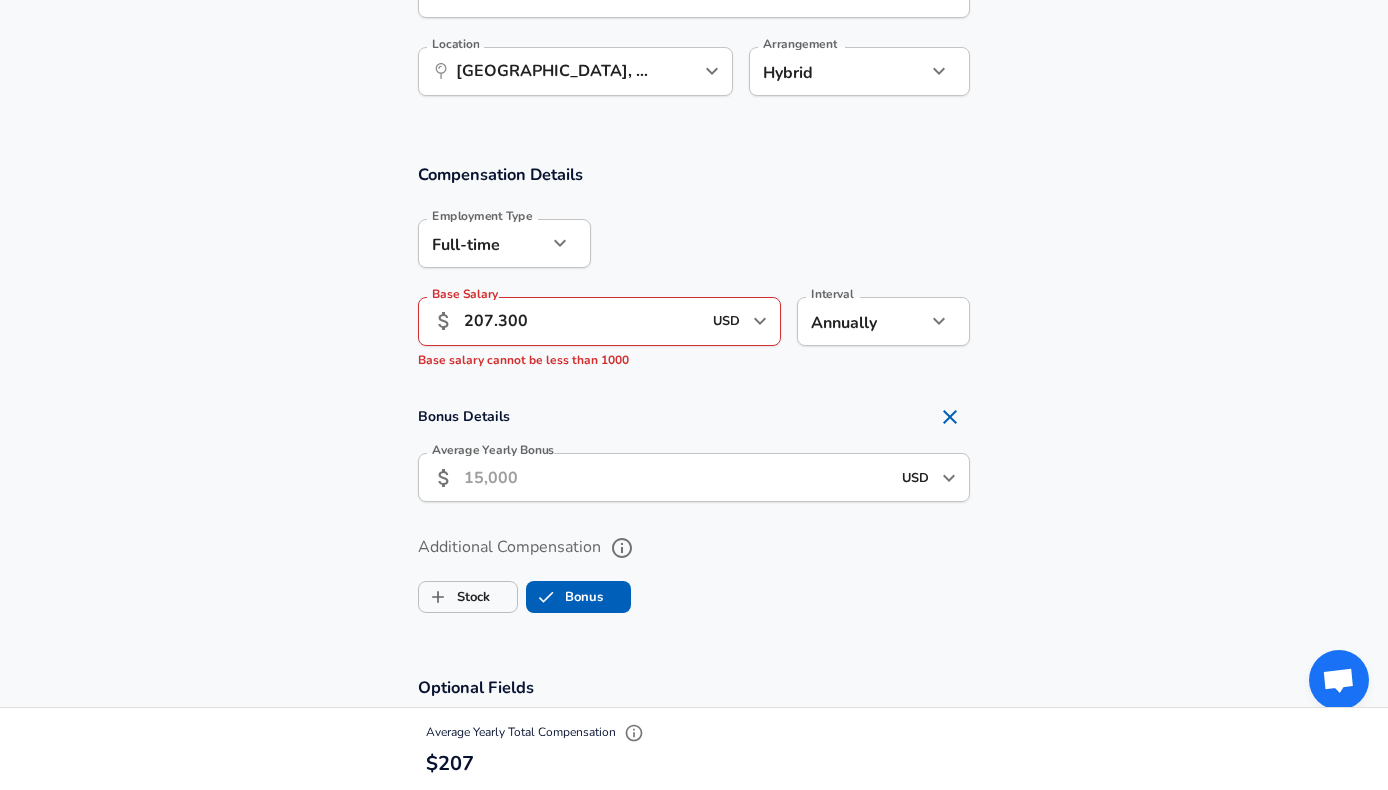click on "Average Yearly Bonus" at bounding box center (677, 477) 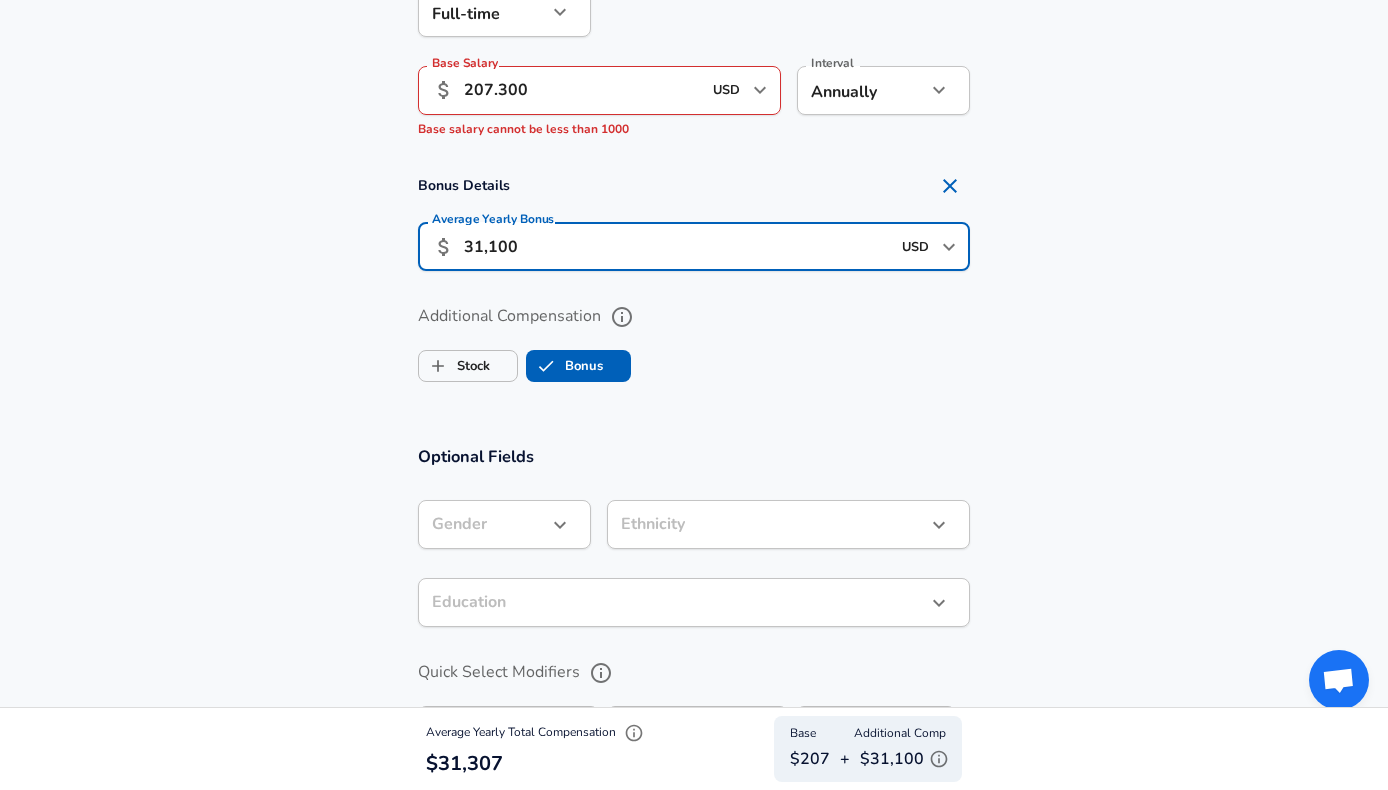 scroll, scrollTop: 1407, scrollLeft: 0, axis: vertical 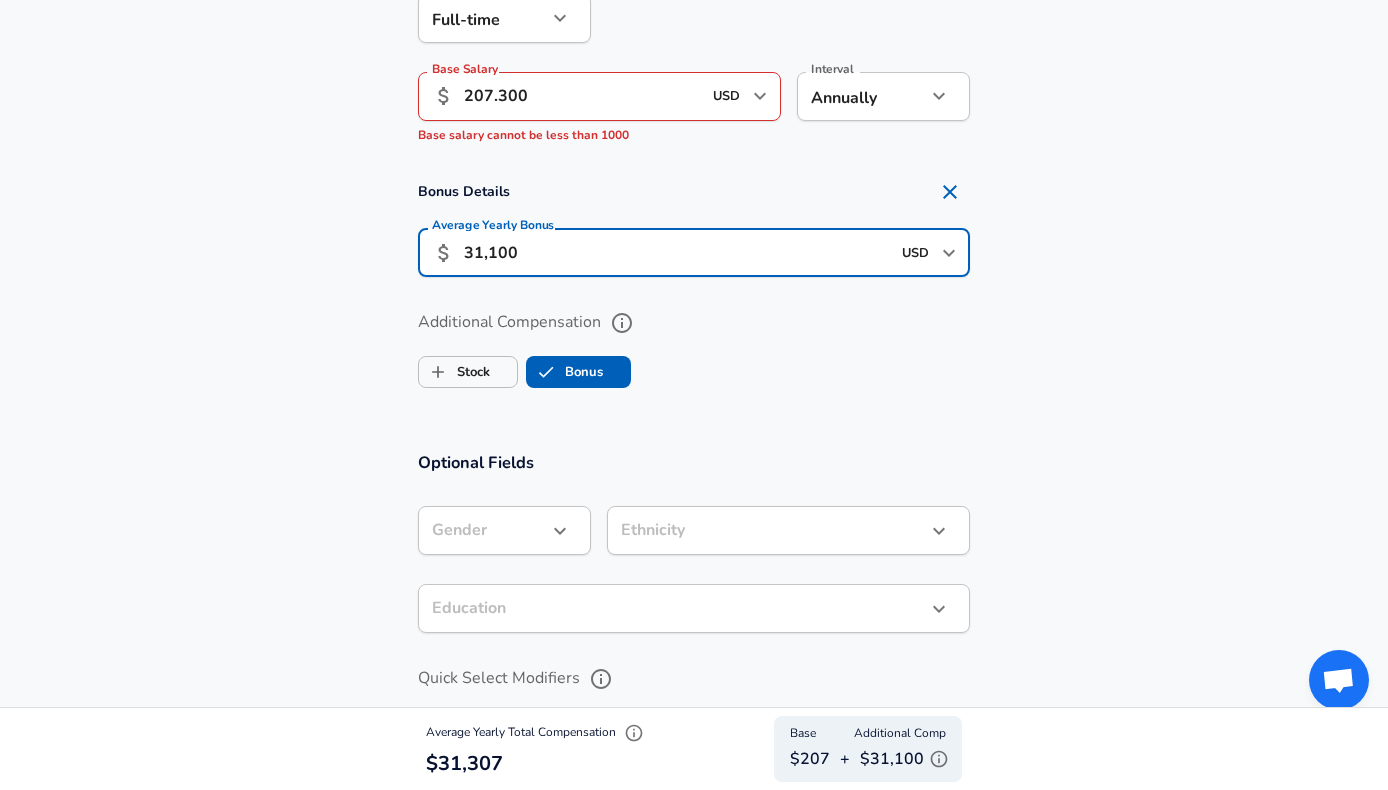 type on "31,100" 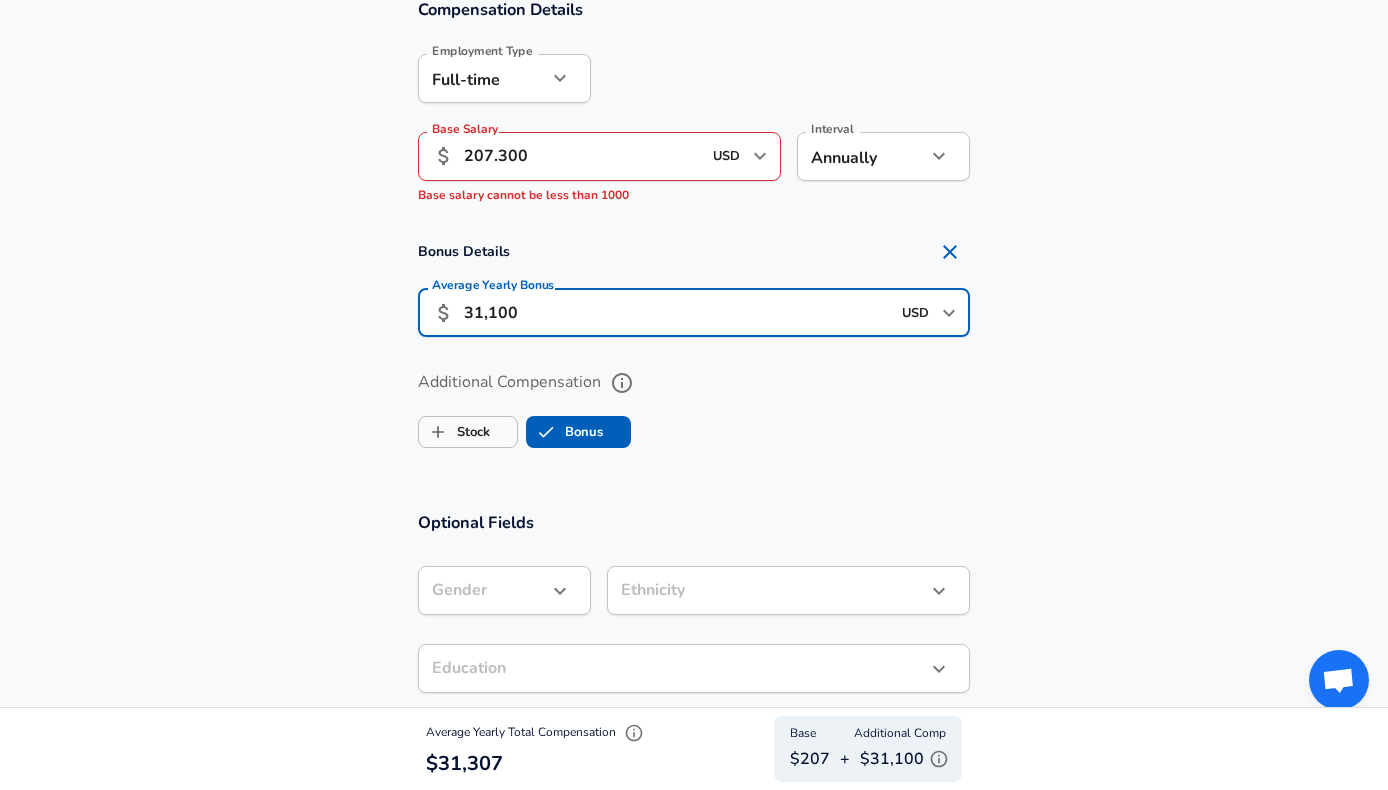 scroll, scrollTop: 1339, scrollLeft: 0, axis: vertical 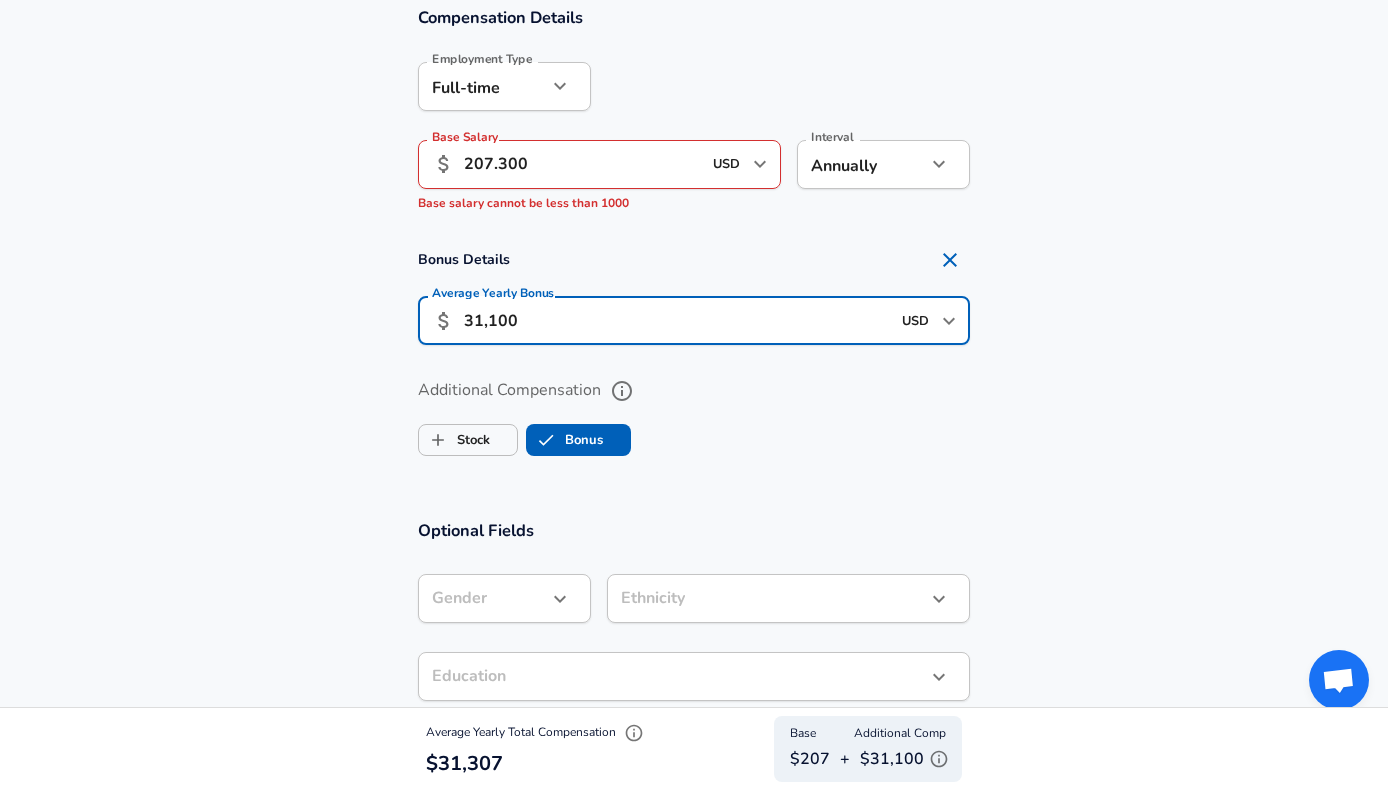 click on "207.300" at bounding box center (582, 164) 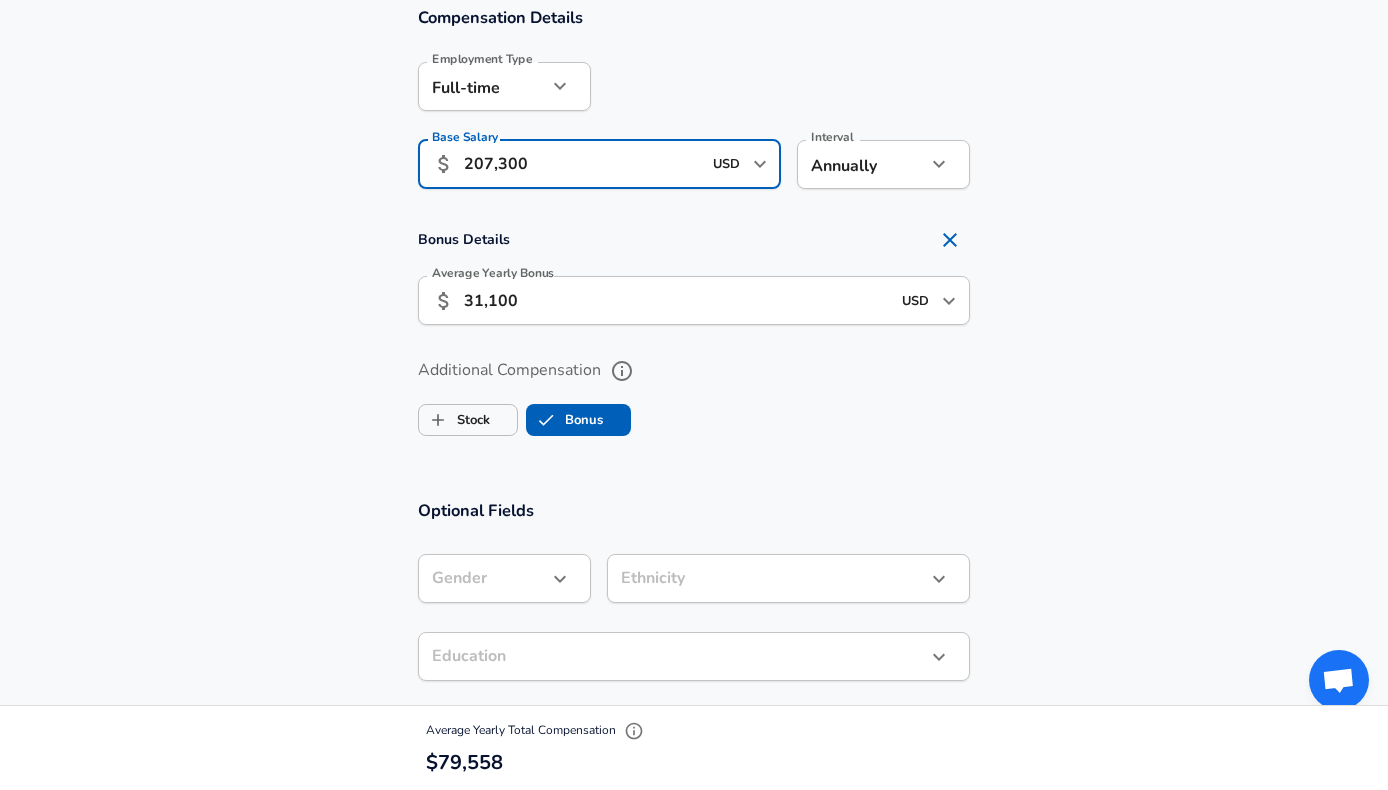 type on "207,300" 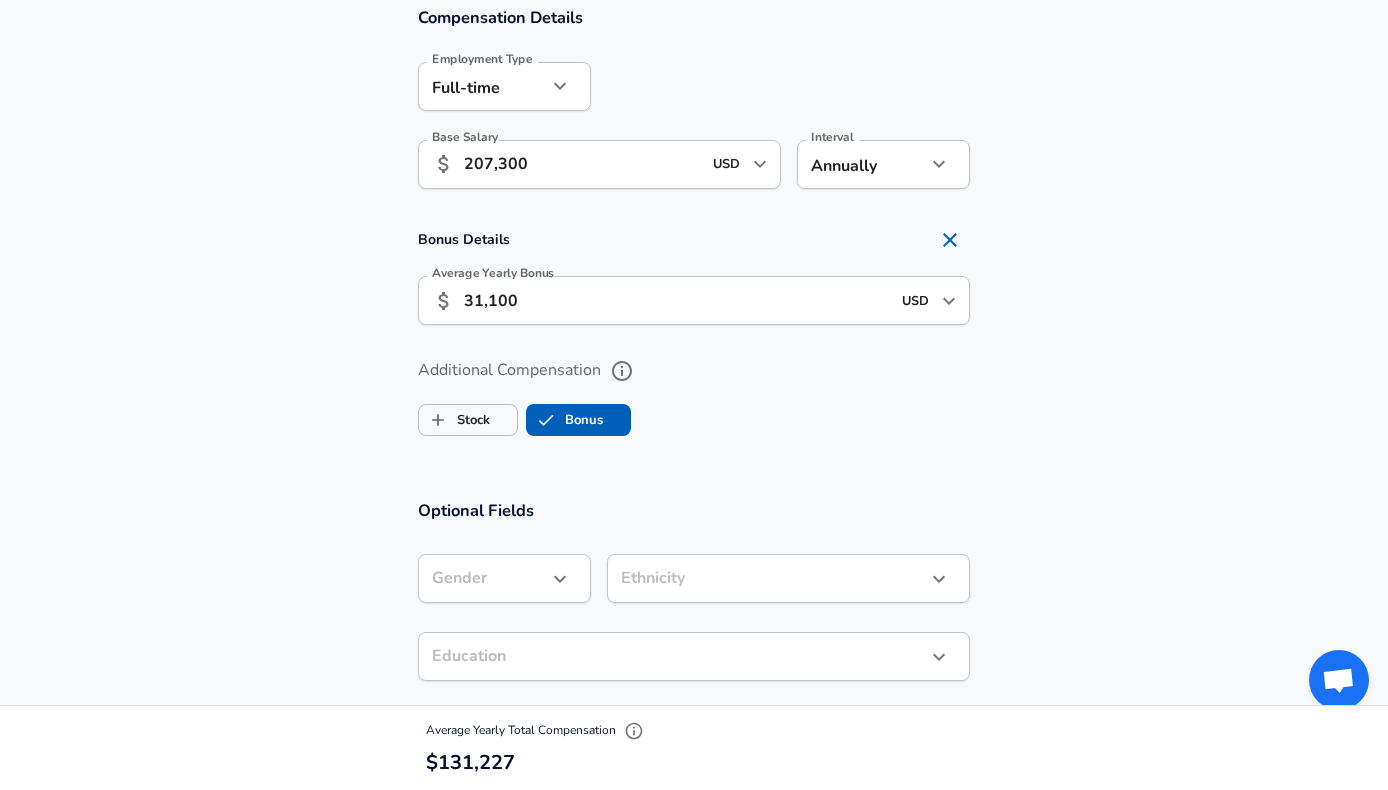 click on "Bonus Details  Average Yearly Bonus ​ 31,100 USD ​ Average Yearly Bonus" at bounding box center (694, 279) 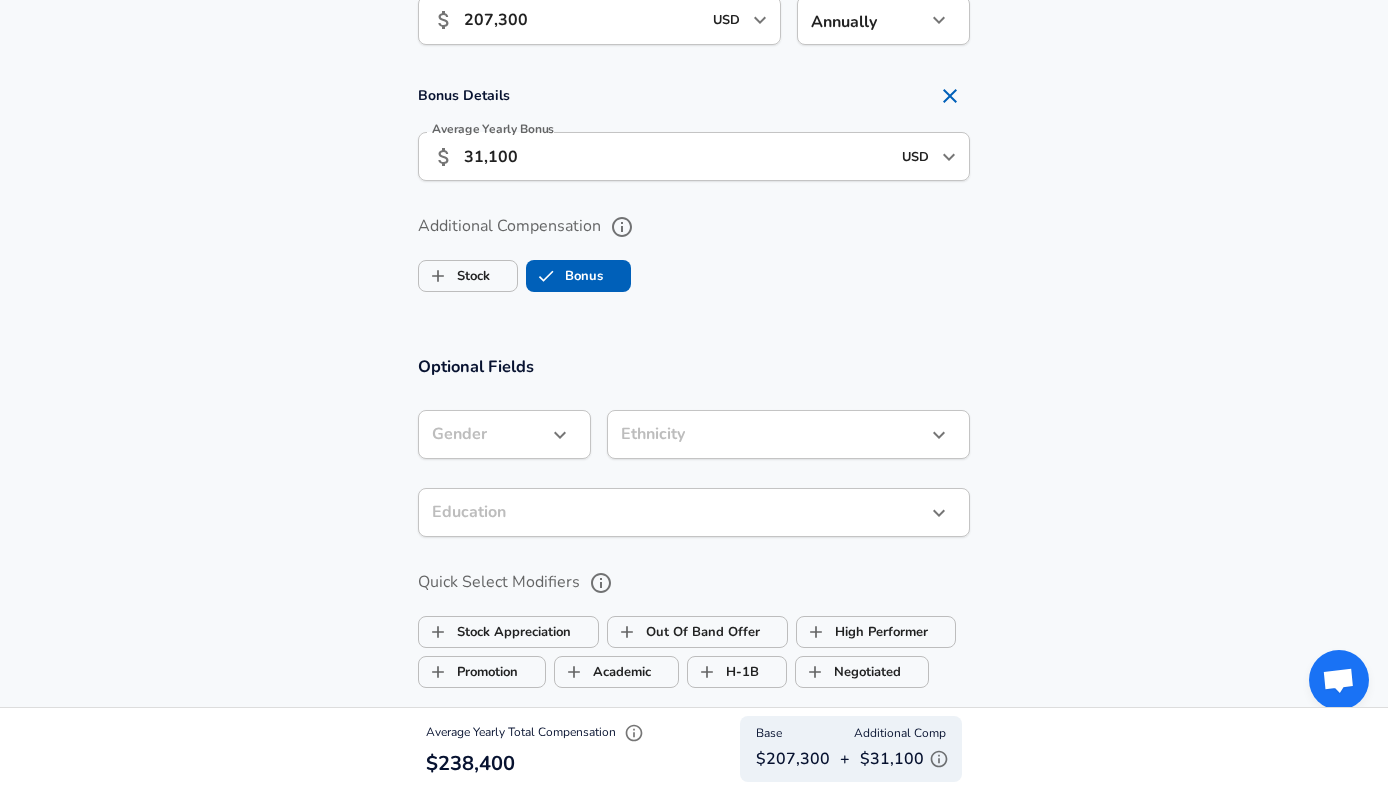 scroll, scrollTop: 1485, scrollLeft: 0, axis: vertical 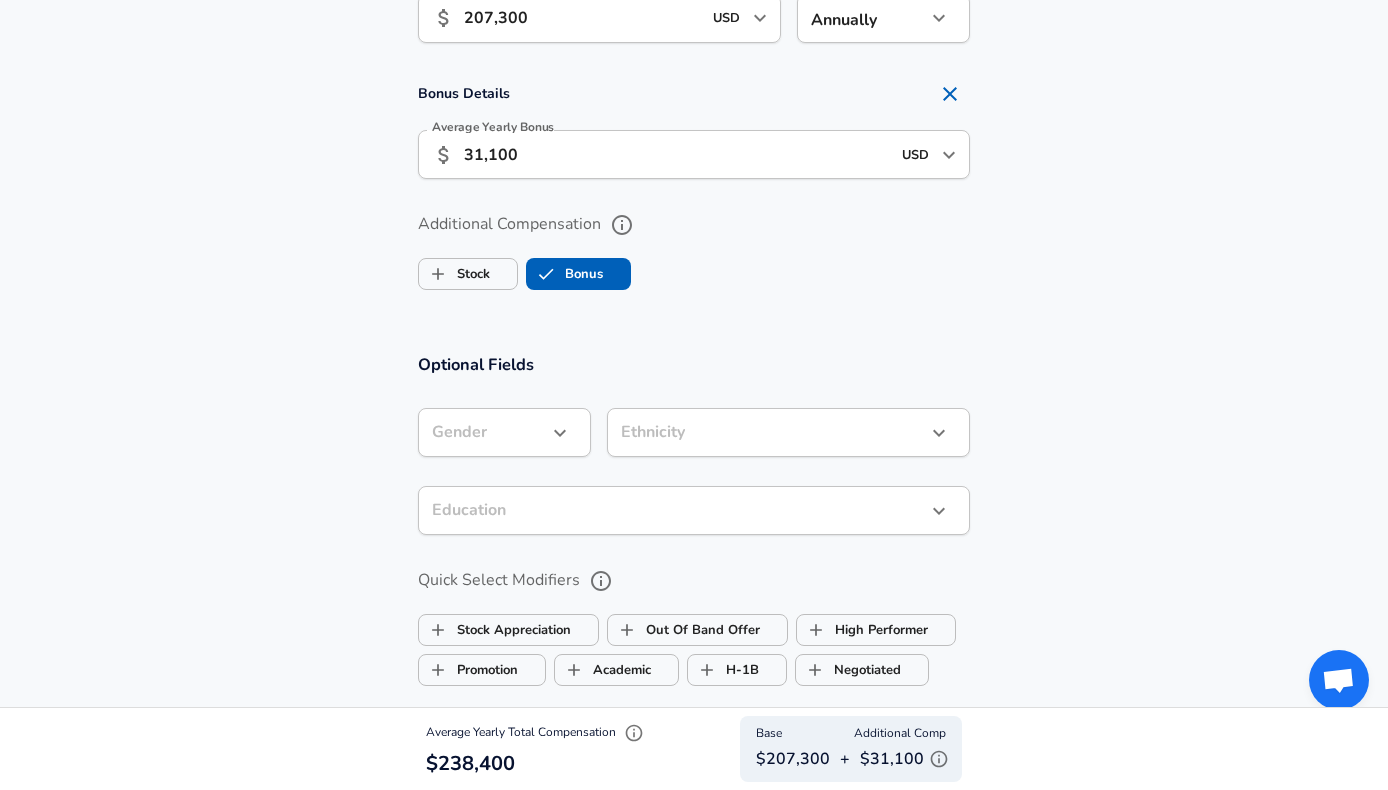 click on "Restart Add Your Salary Upload your offer letter   to verify your submission Enhance Privacy and Anonymity No Automatically hides specific fields until there are enough submissions to safely display the full details.   More Details Based on your submission and the data points that we have already collected, we will automatically hide and anonymize specific fields if there aren't enough data points to remain sufficiently anonymous. Company & Title Information   Enter the company you received your offer from Company PepsiCo Company   Select the title that closest resembles your official title. This should be similar to the title that was present on your offer letter. Title Software Engineering Sr Manager Title   Select a job family that best fits your role. If you can't find one, select 'Other' to enter a custom job family Job Family Software Engineering Manager Job Family Specialization Specialization   Level L11 Level Work Experience and Location These compensation details are from the perspective of a: Yes 2" at bounding box center [694, -1090] 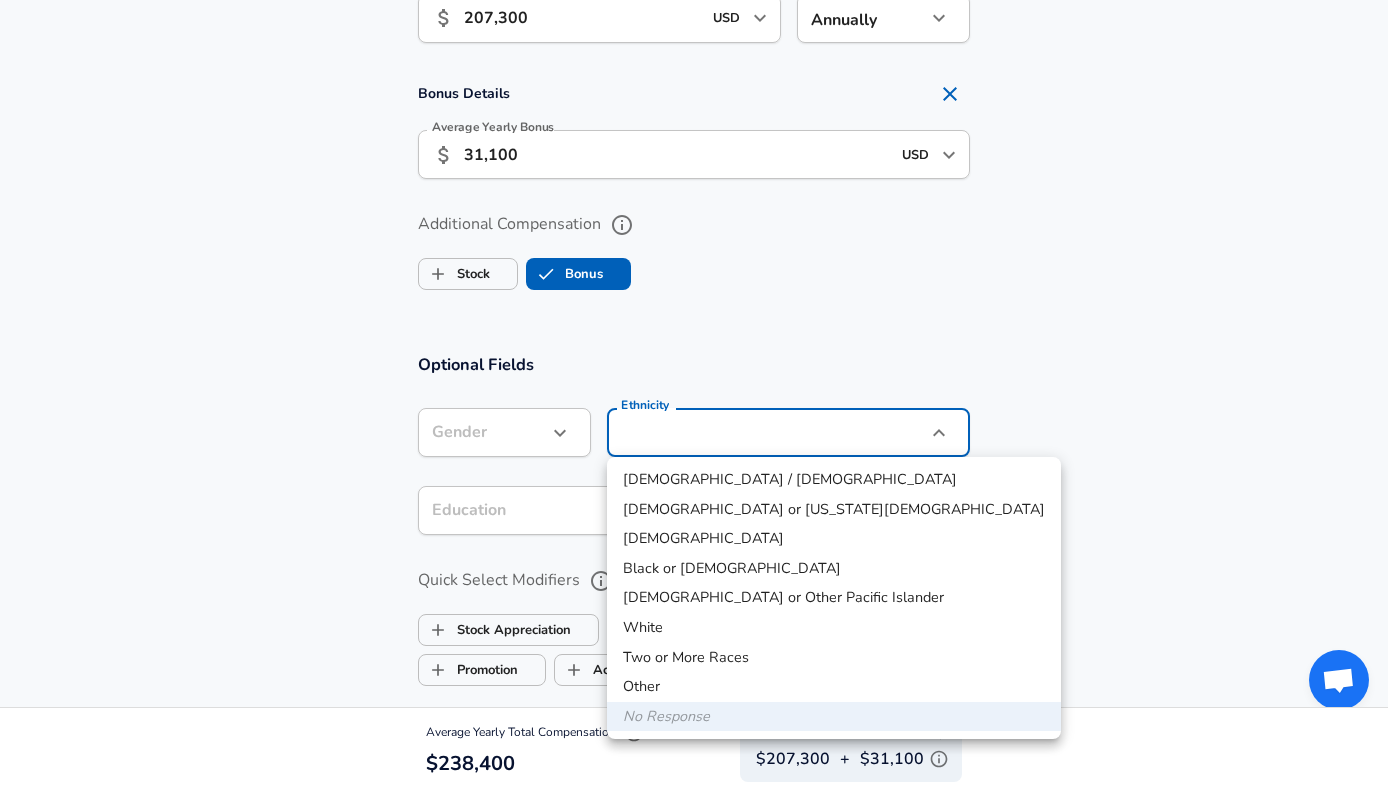 click on "[DEMOGRAPHIC_DATA] / [DEMOGRAPHIC_DATA]" at bounding box center [834, 480] 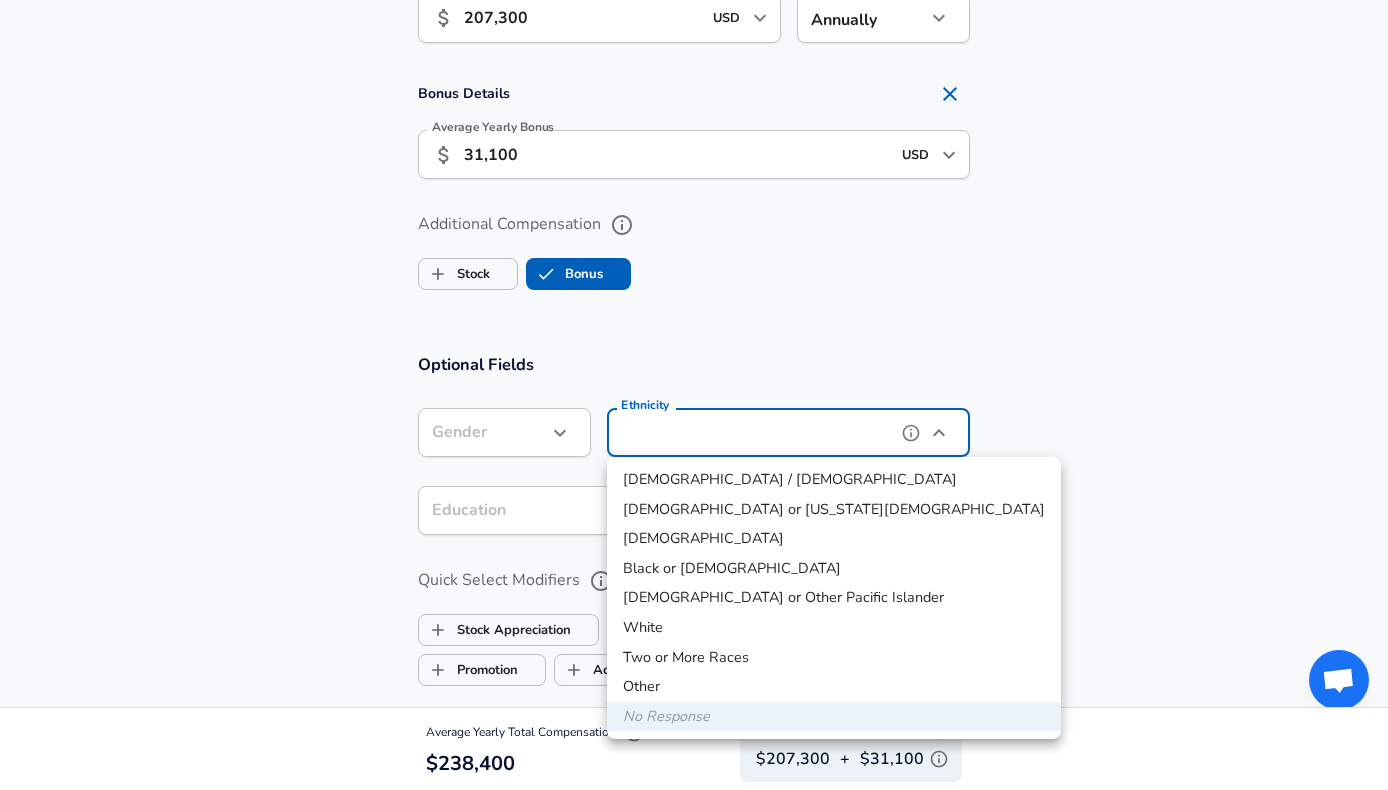 type on "[DEMOGRAPHIC_DATA] / [DEMOGRAPHIC_DATA]" 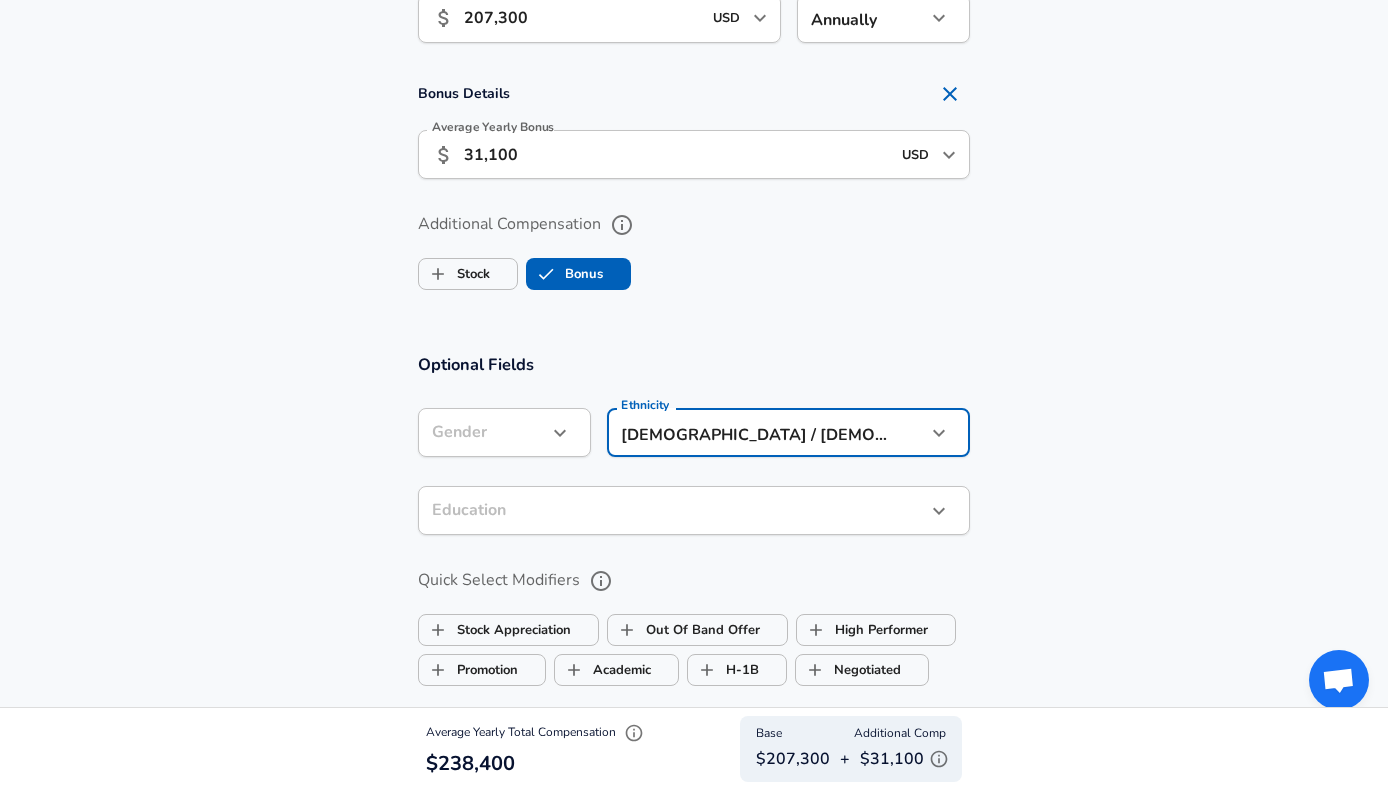 click 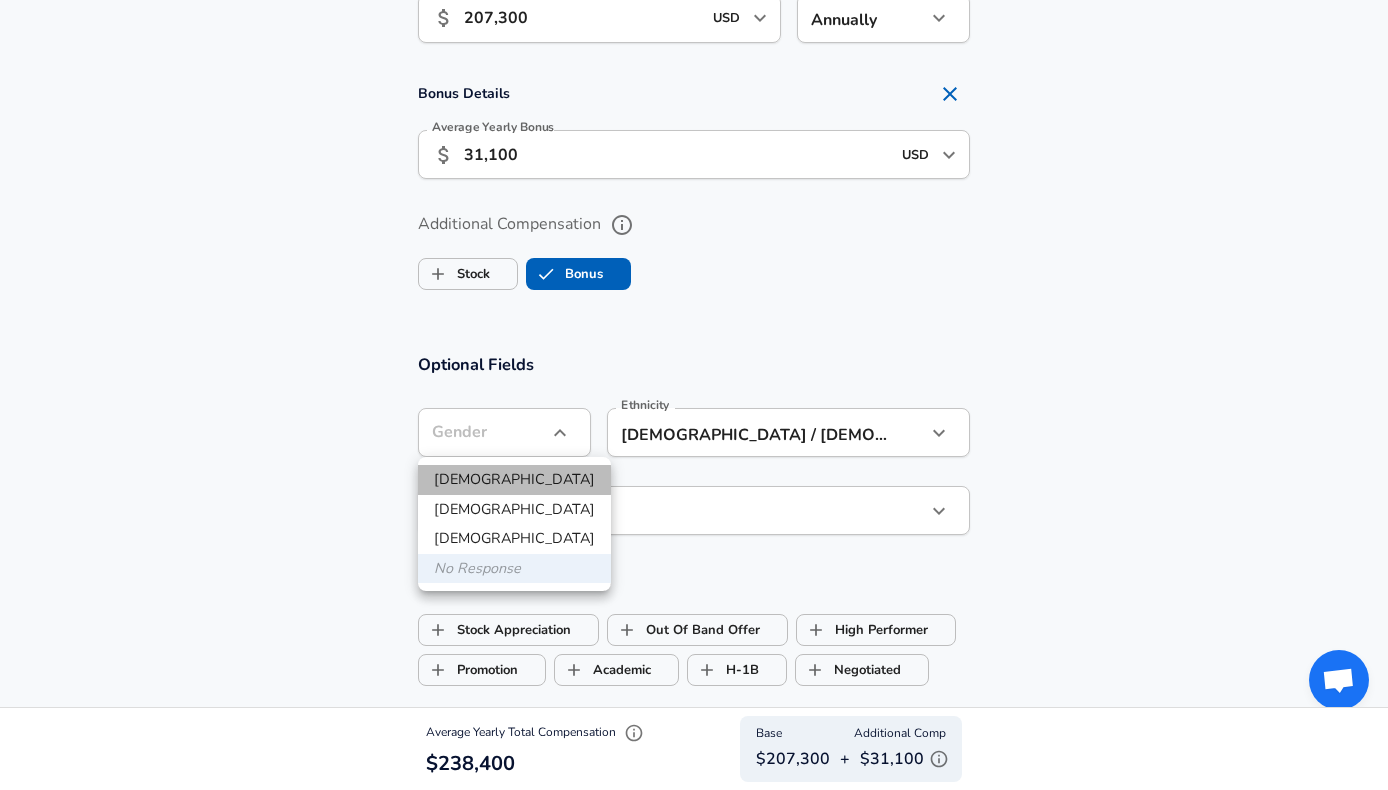 click on "[DEMOGRAPHIC_DATA]" at bounding box center [514, 480] 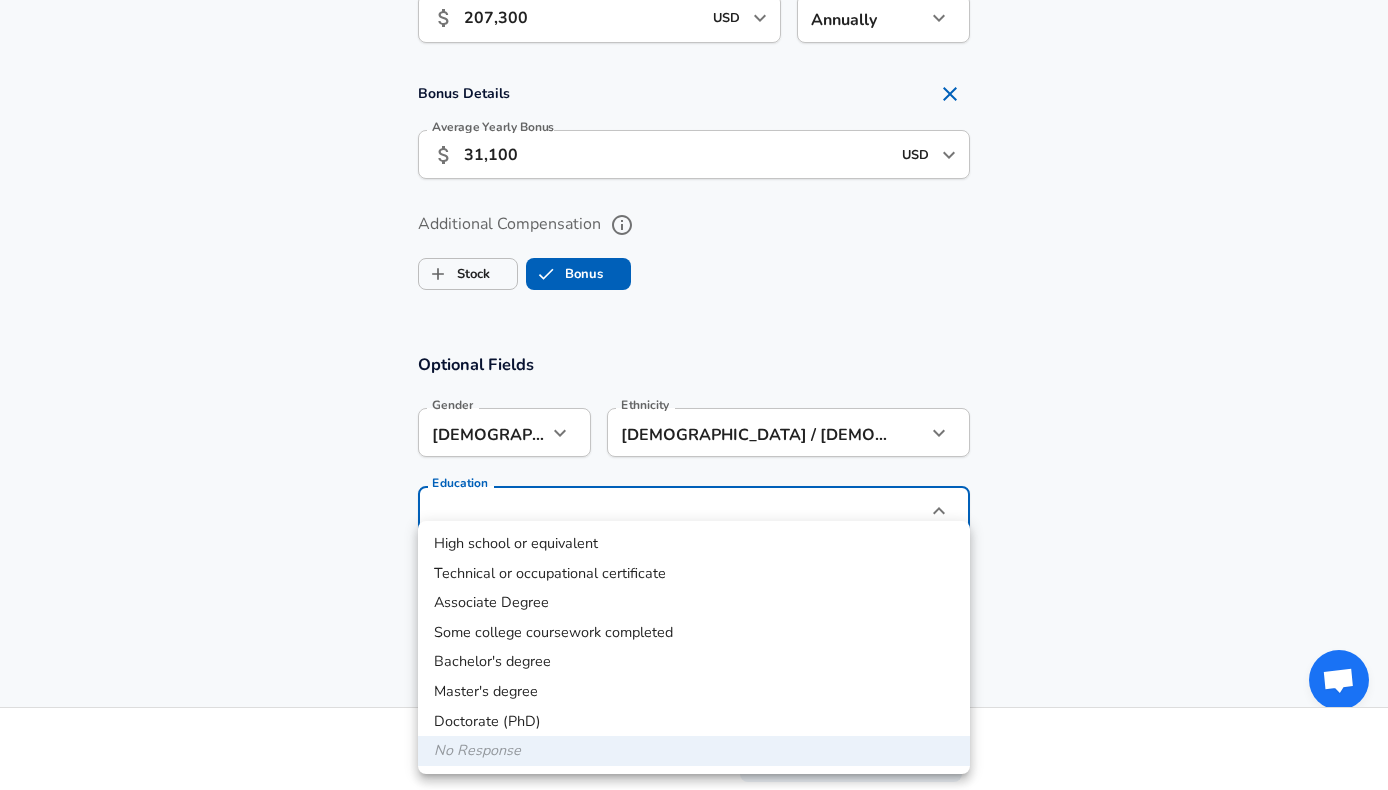 click on "Restart Add Your Salary Upload your offer letter   to verify your submission Enhance Privacy and Anonymity No Automatically hides specific fields until there are enough submissions to safely display the full details.   More Details Based on your submission and the data points that we have already collected, we will automatically hide and anonymize specific fields if there aren't enough data points to remain sufficiently anonymous. Company & Title Information   Enter the company you received your offer from Company PepsiCo Company   Select the title that closest resembles your official title. This should be similar to the title that was present on your offer letter. Title Software Engineering Sr Manager Title   Select a job family that best fits your role. If you can't find one, select 'Other' to enter a custom job family Job Family Software Engineering Manager Job Family Specialization Specialization   Level L11 Level Work Experience and Location These compensation details are from the perspective of a: Yes 2" at bounding box center (694, -1090) 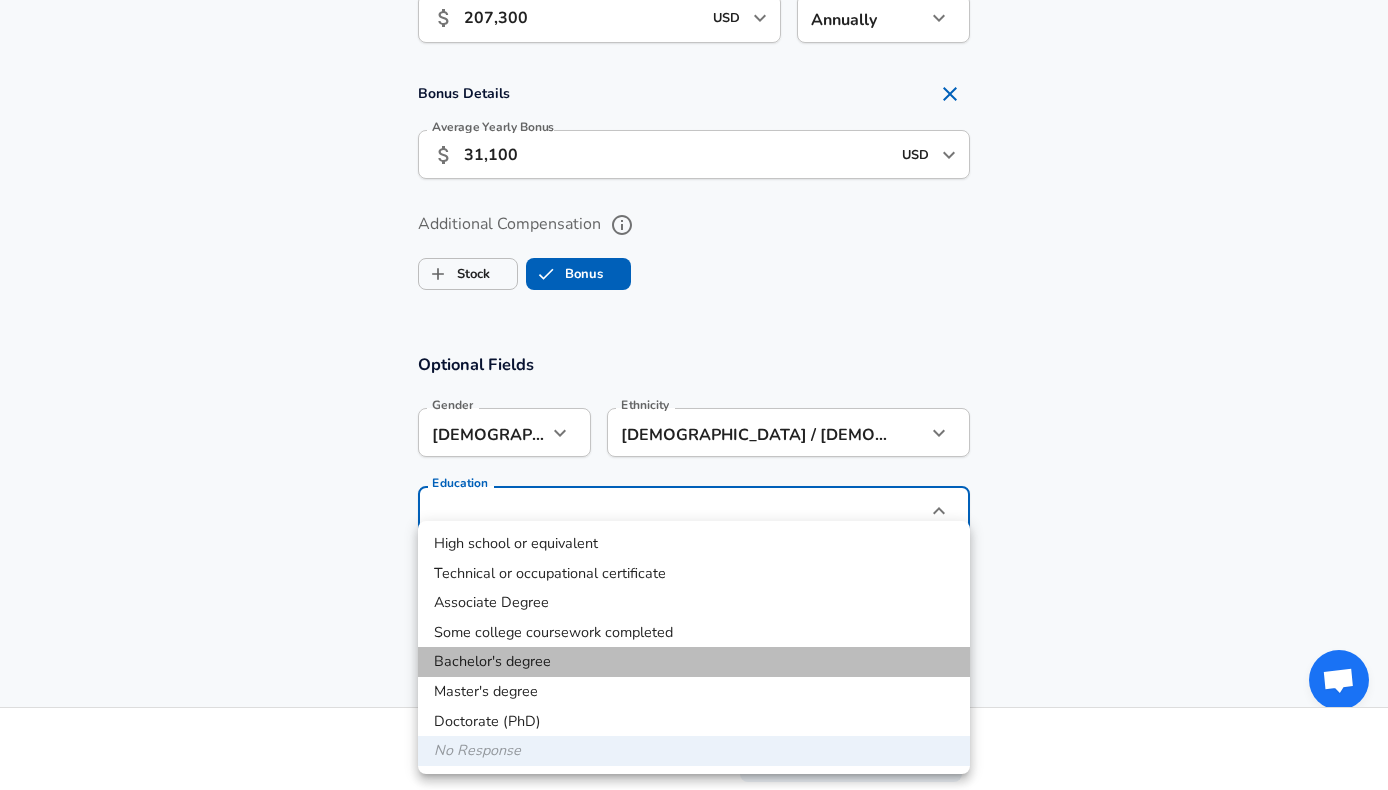 click on "Bachelor's degree" at bounding box center [694, 662] 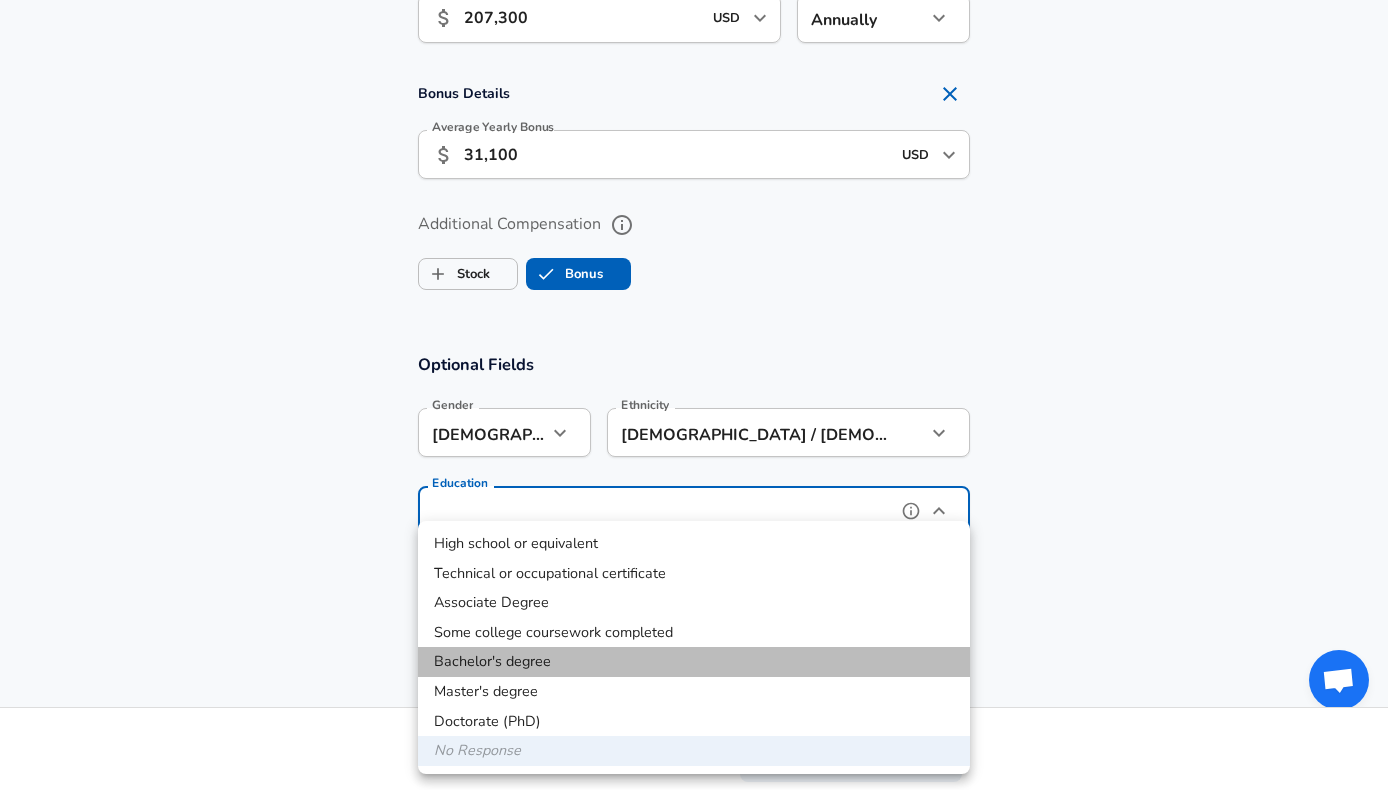 type on "Bachelors degree" 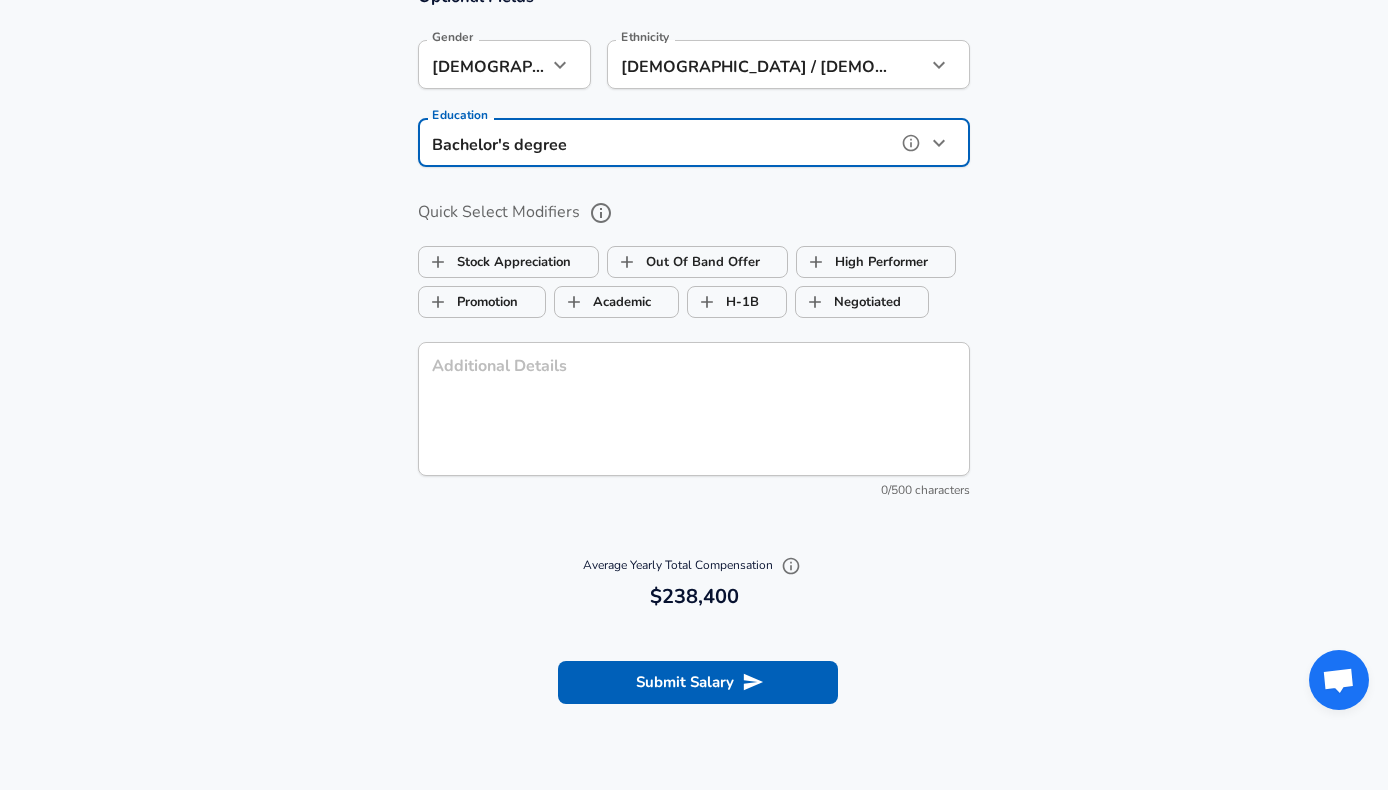 scroll, scrollTop: 1879, scrollLeft: 0, axis: vertical 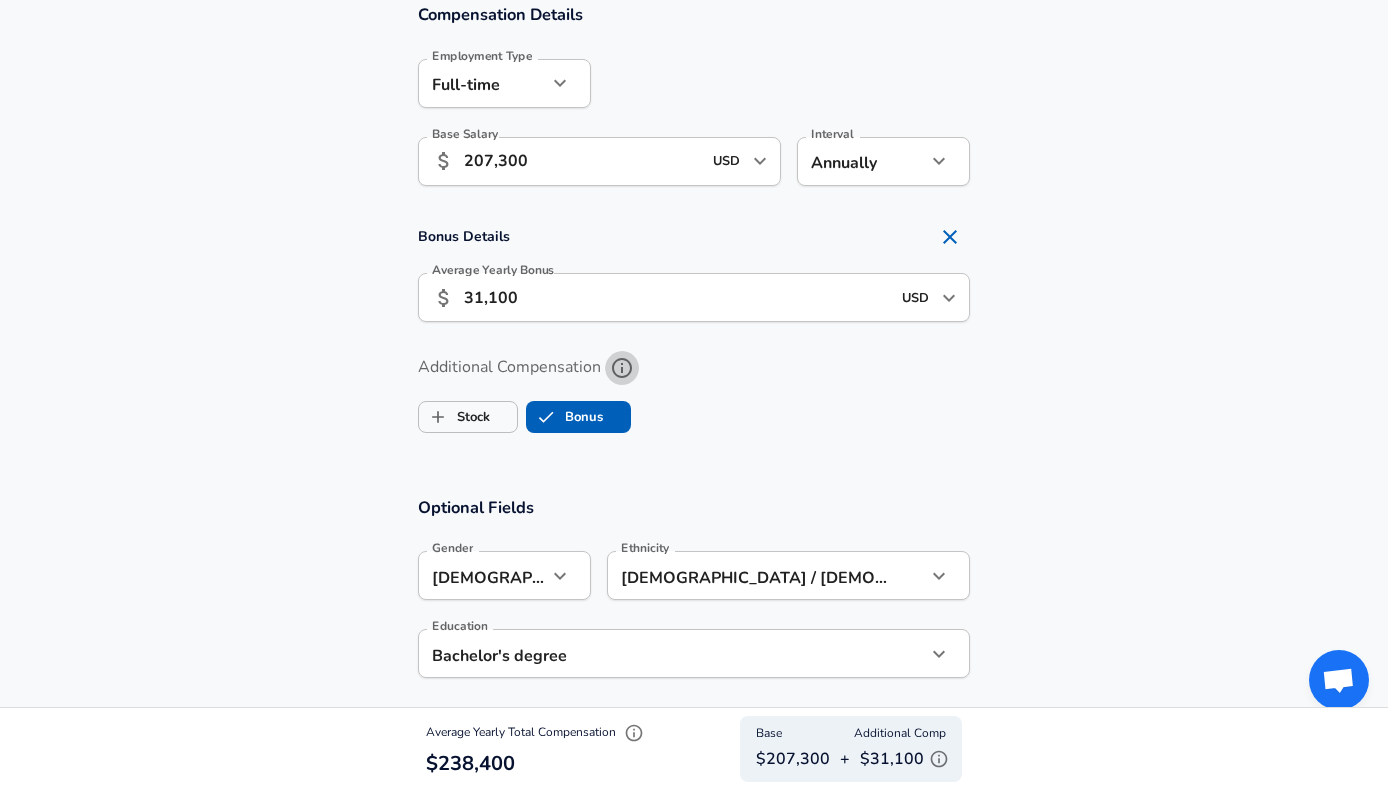 click 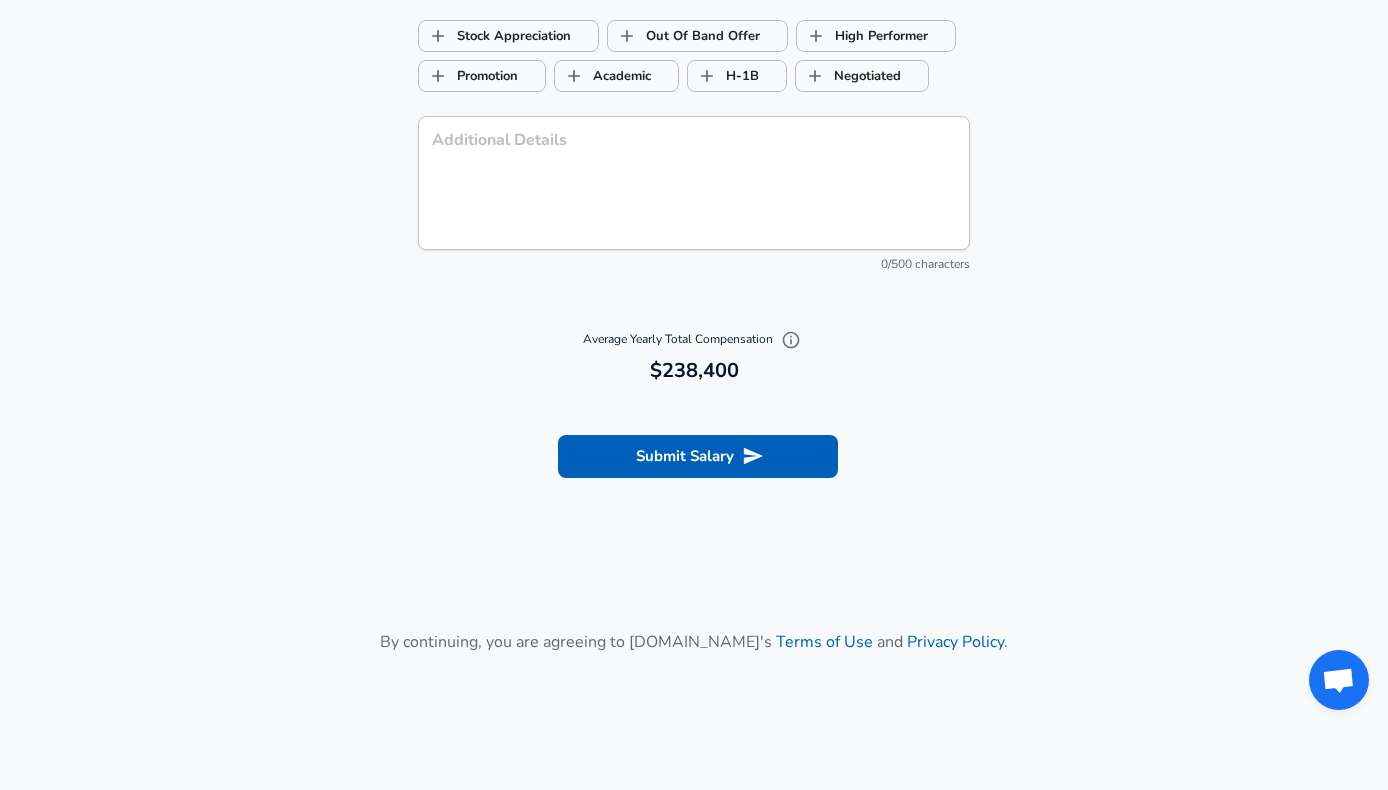 scroll, scrollTop: 2120, scrollLeft: 0, axis: vertical 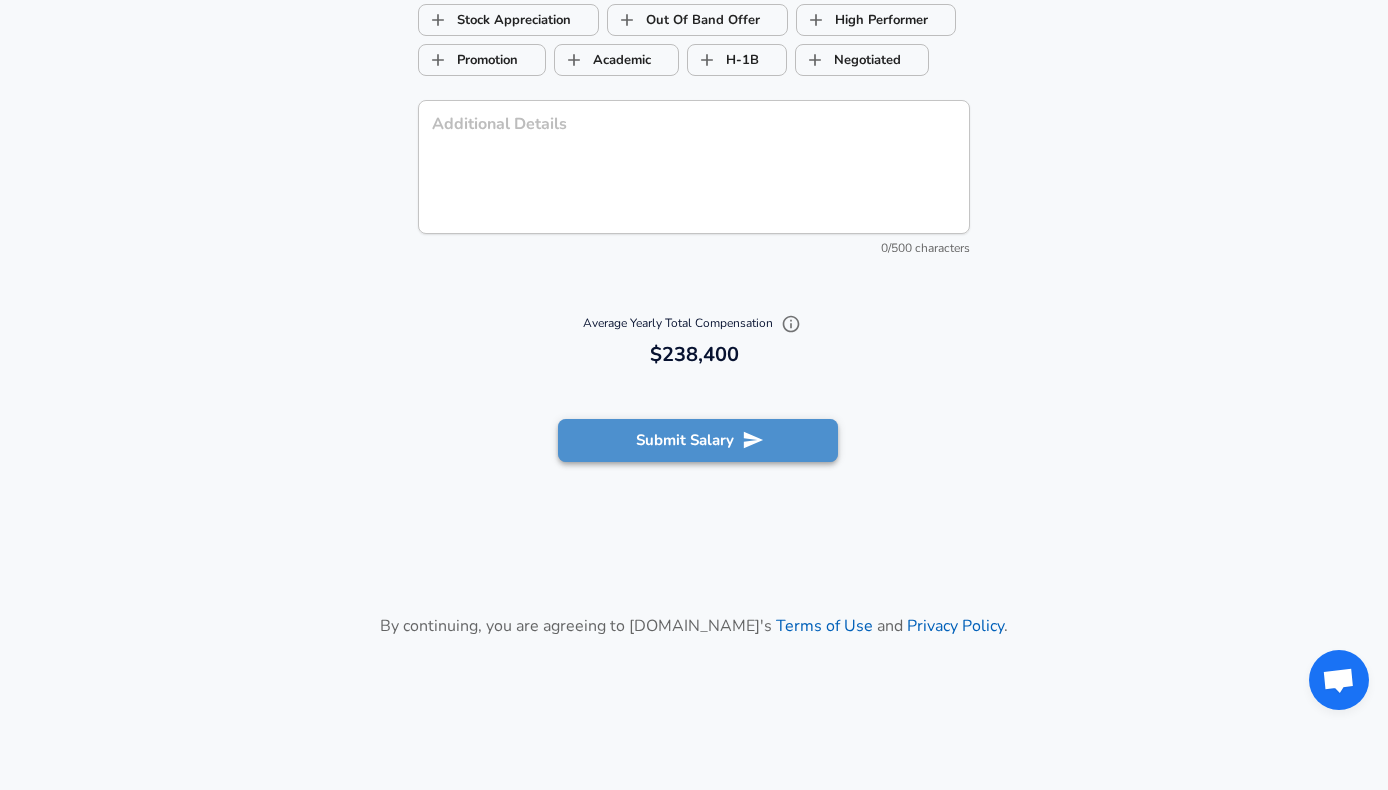 click on "Submit Salary" at bounding box center (698, 440) 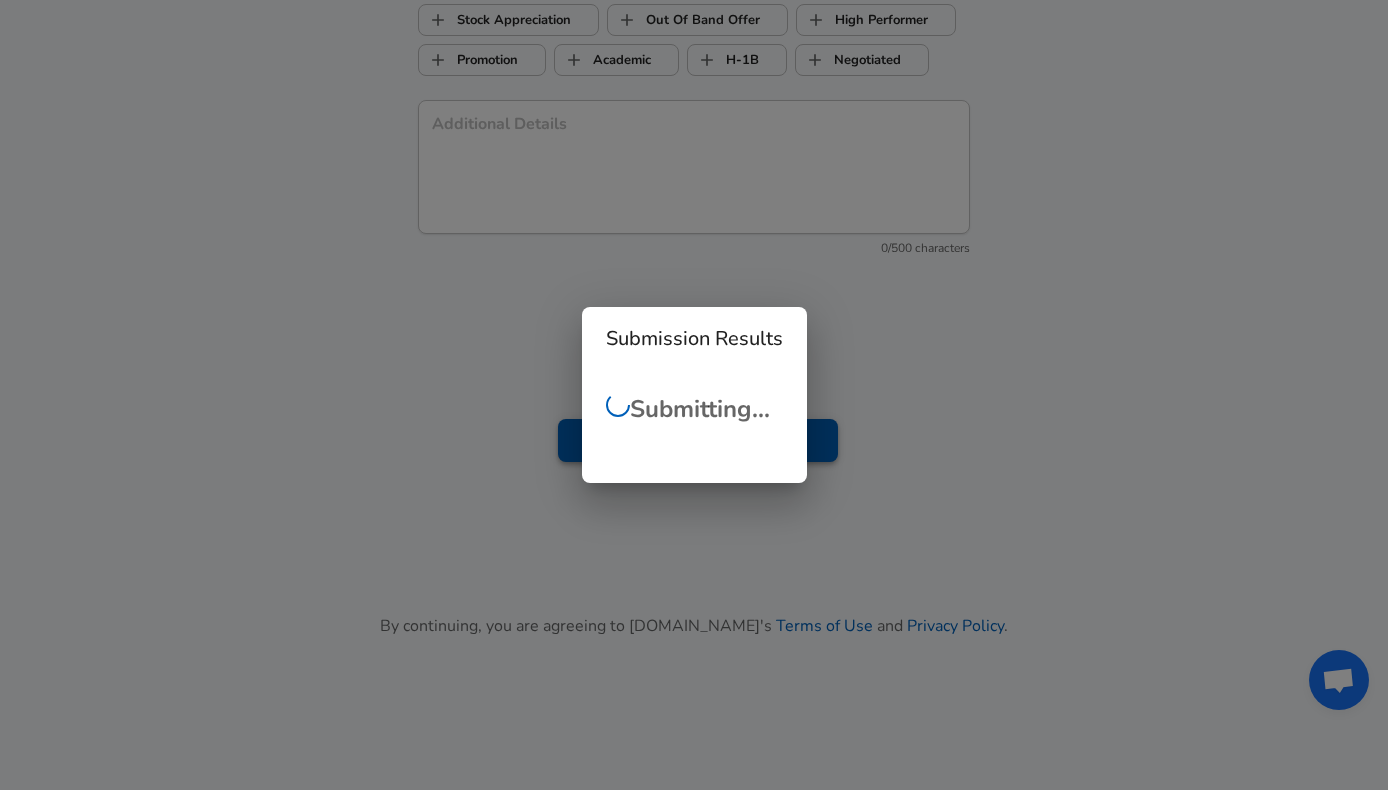 scroll, scrollTop: 619, scrollLeft: 0, axis: vertical 